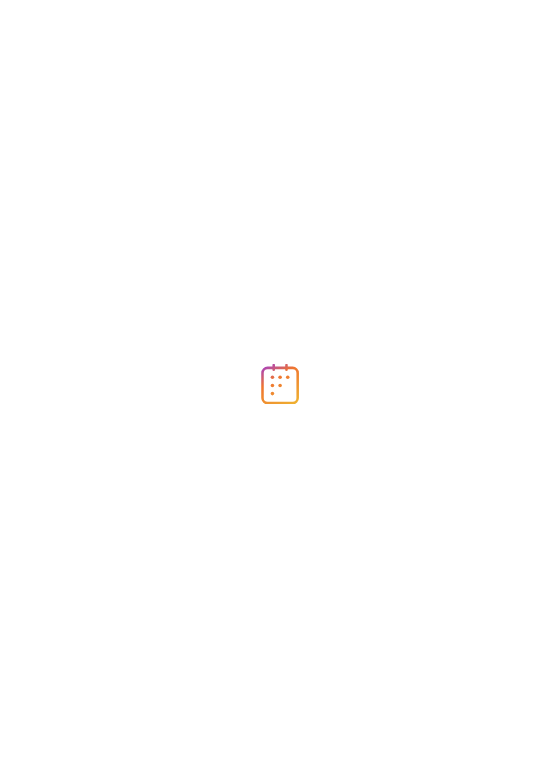 scroll, scrollTop: 0, scrollLeft: 0, axis: both 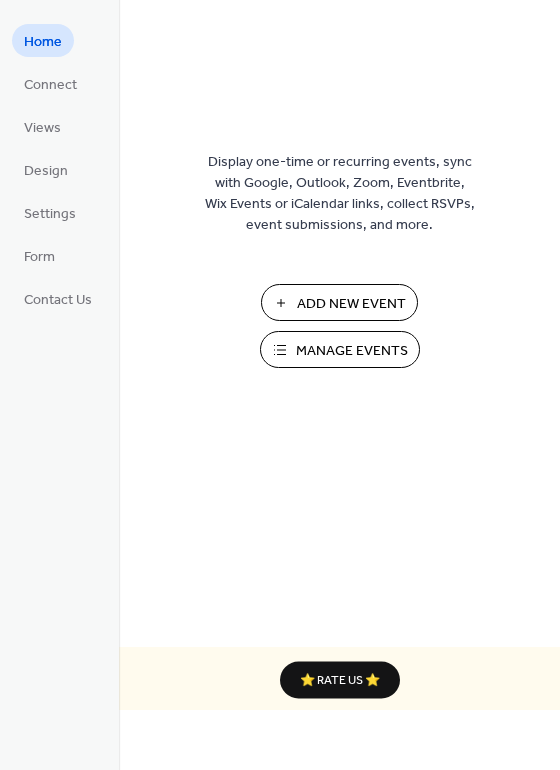 click on "Add New Event" at bounding box center [351, 304] 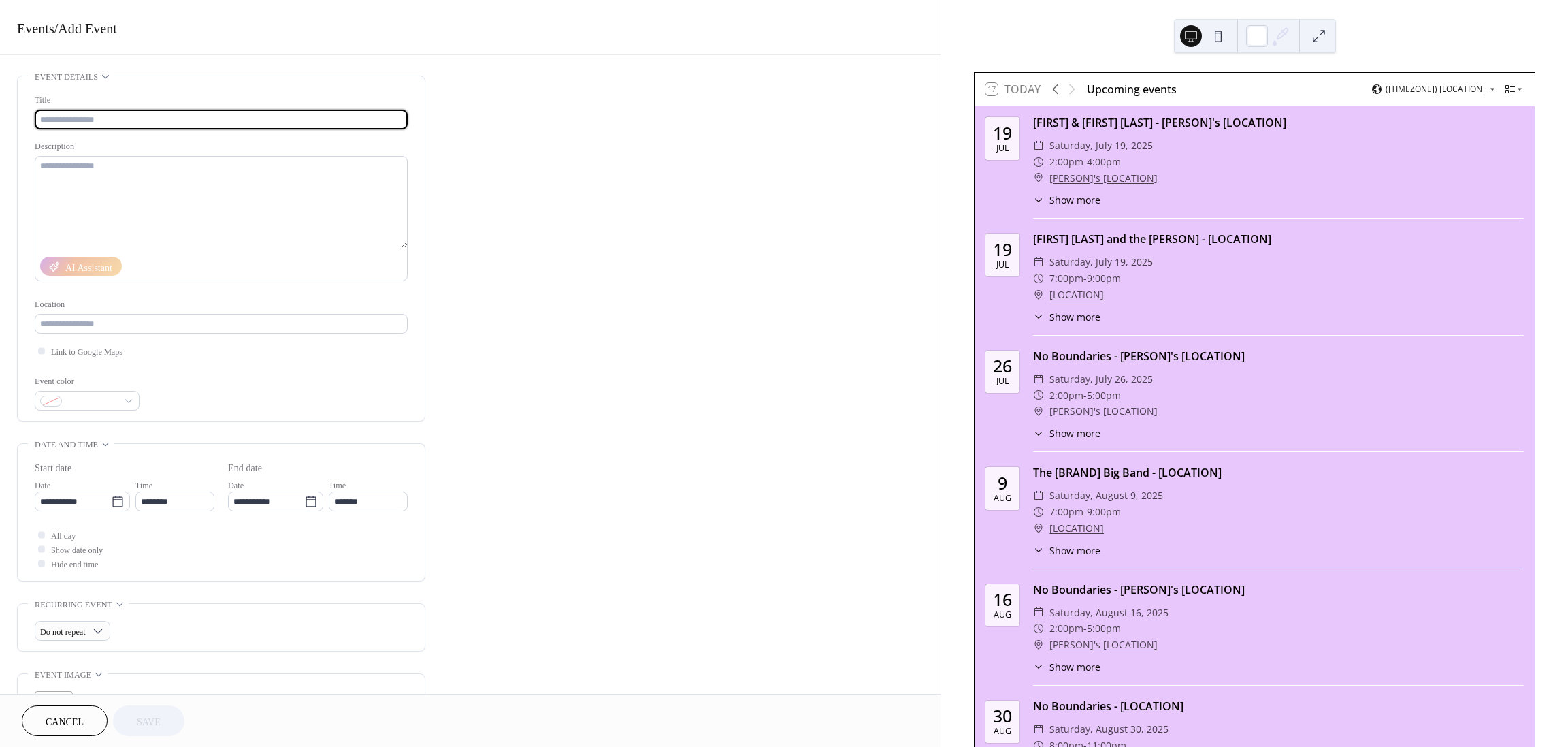 scroll, scrollTop: 0, scrollLeft: 0, axis: both 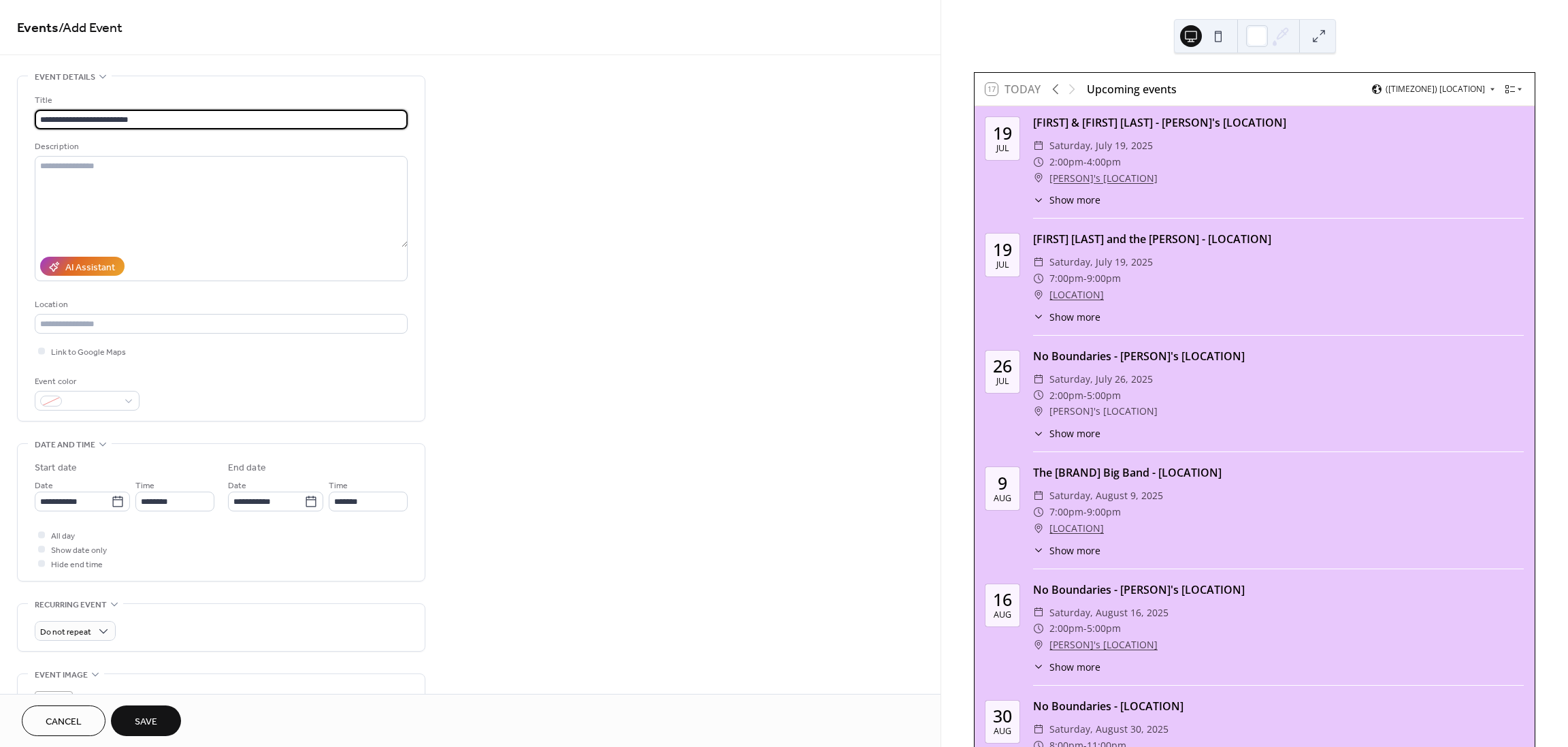 drag, startPoint x: 148, startPoint y: 117, endPoint x: -8, endPoint y: 116, distance: 156.0032 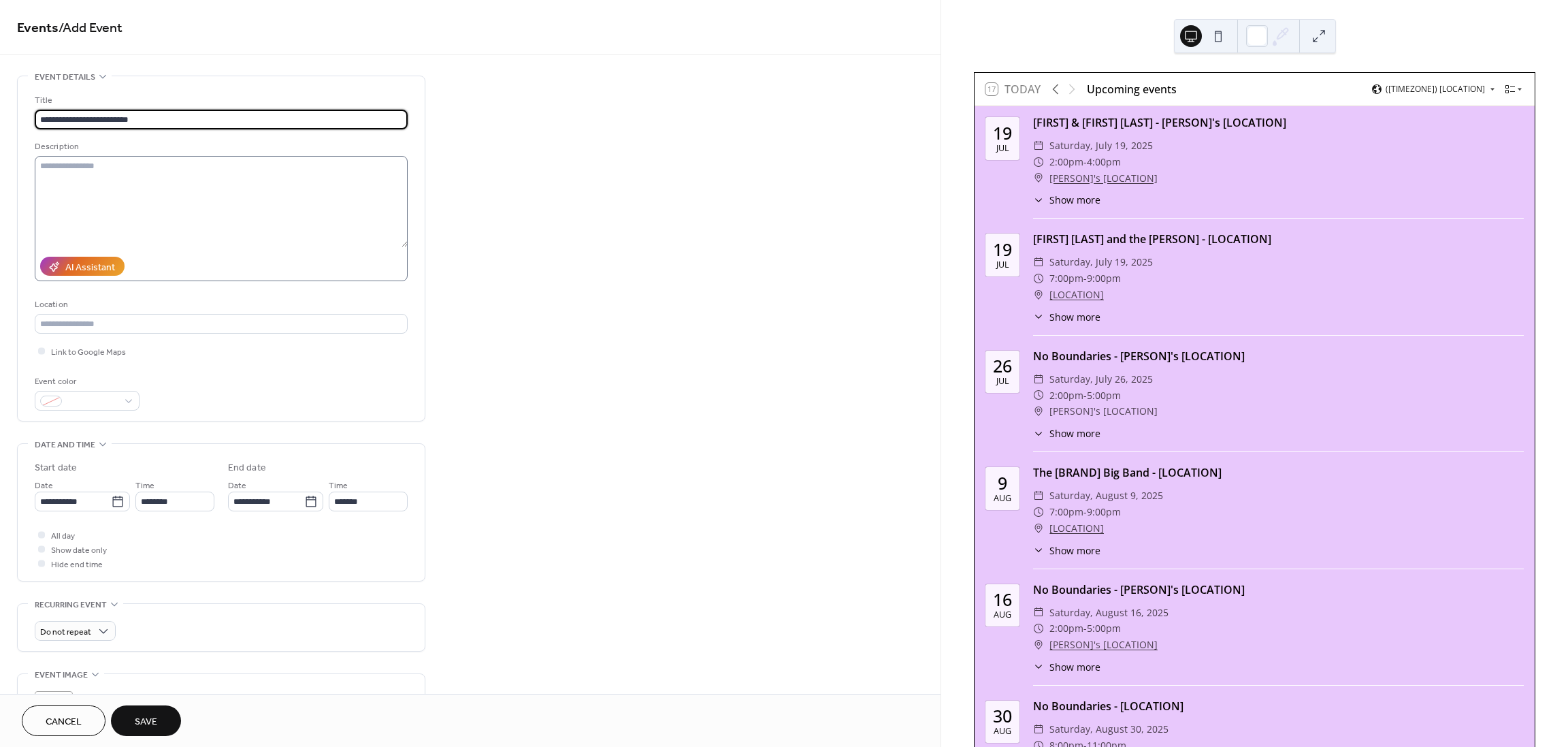 type on "**********" 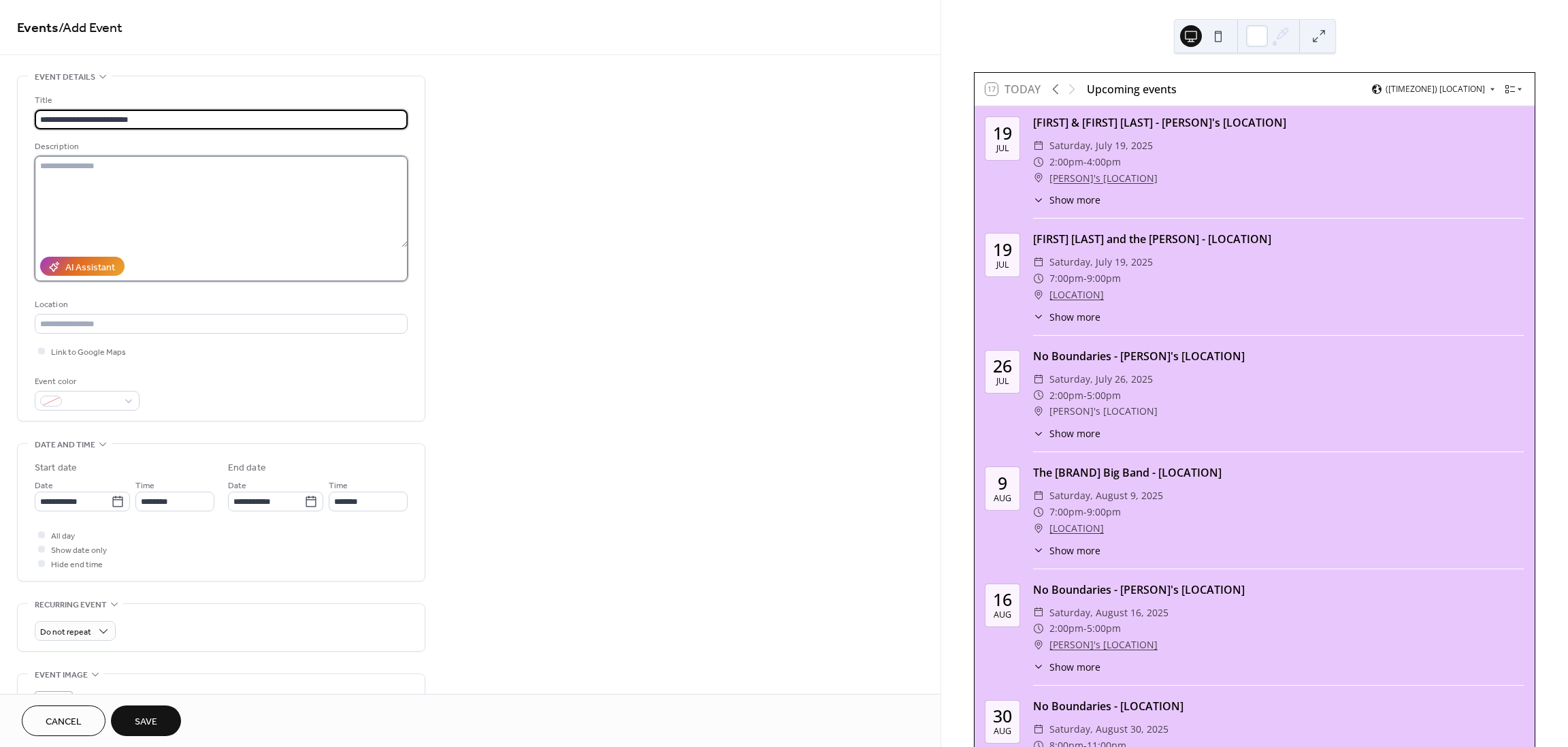 click at bounding box center [221, 202] 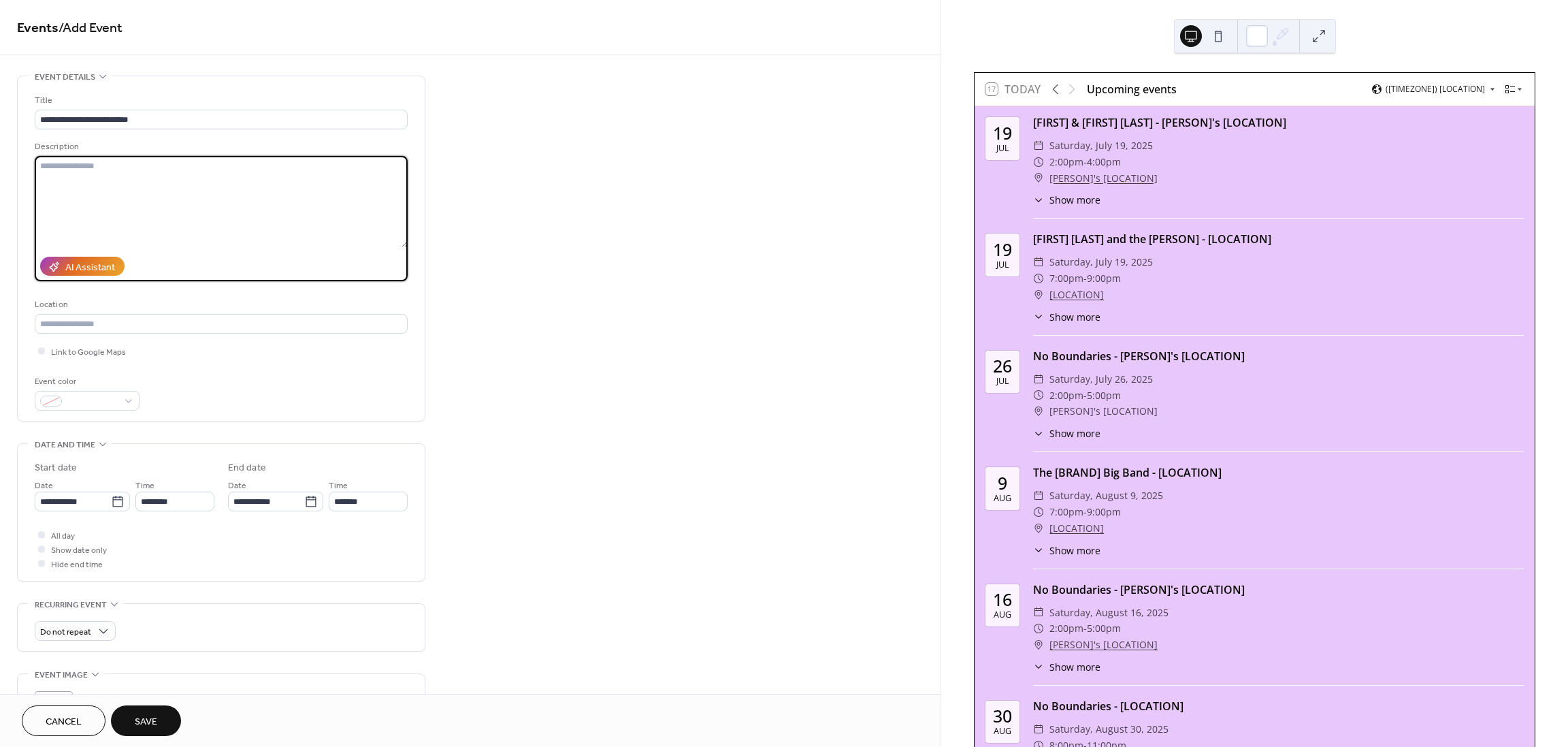 paste on "**********" 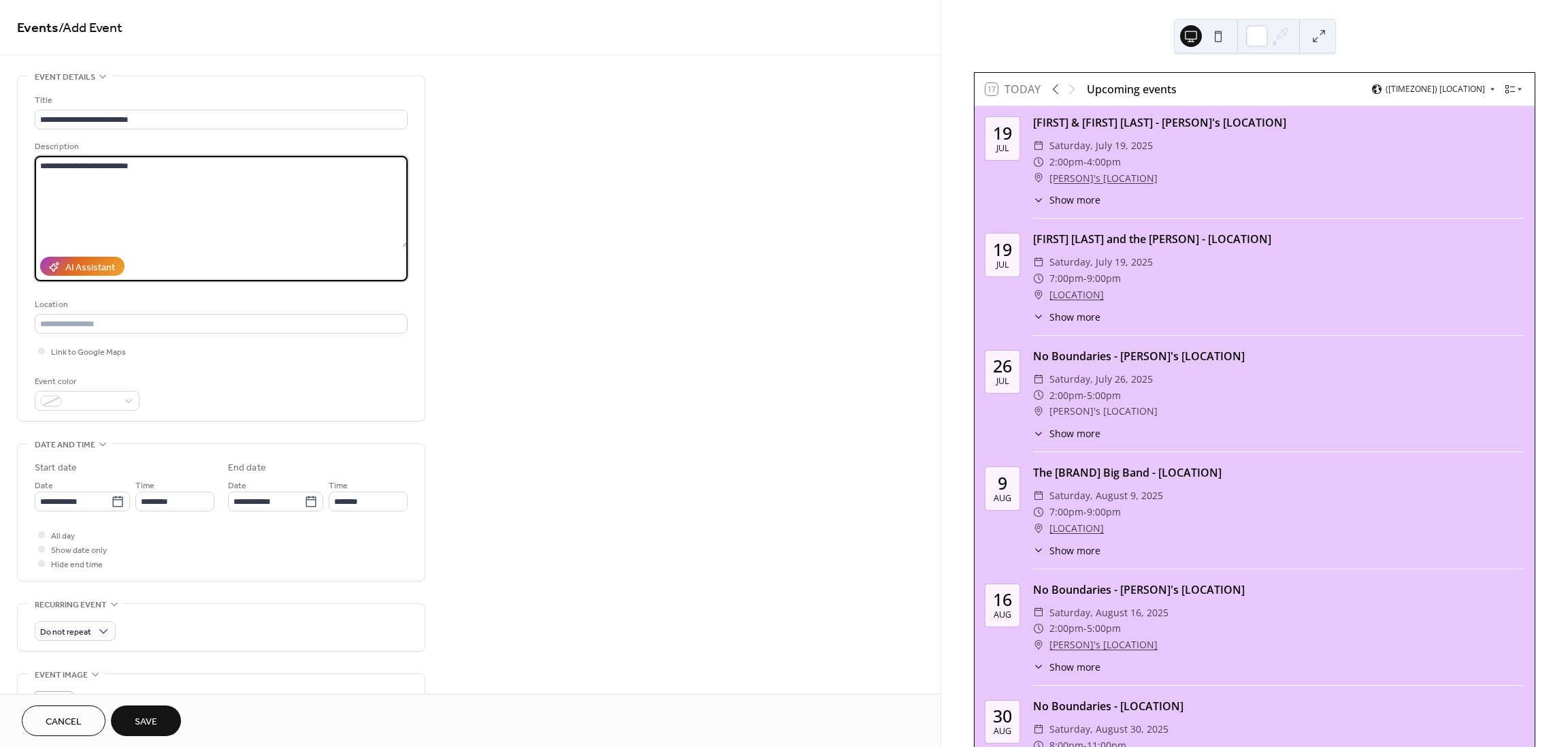 click on "**********" at bounding box center [221, 202] 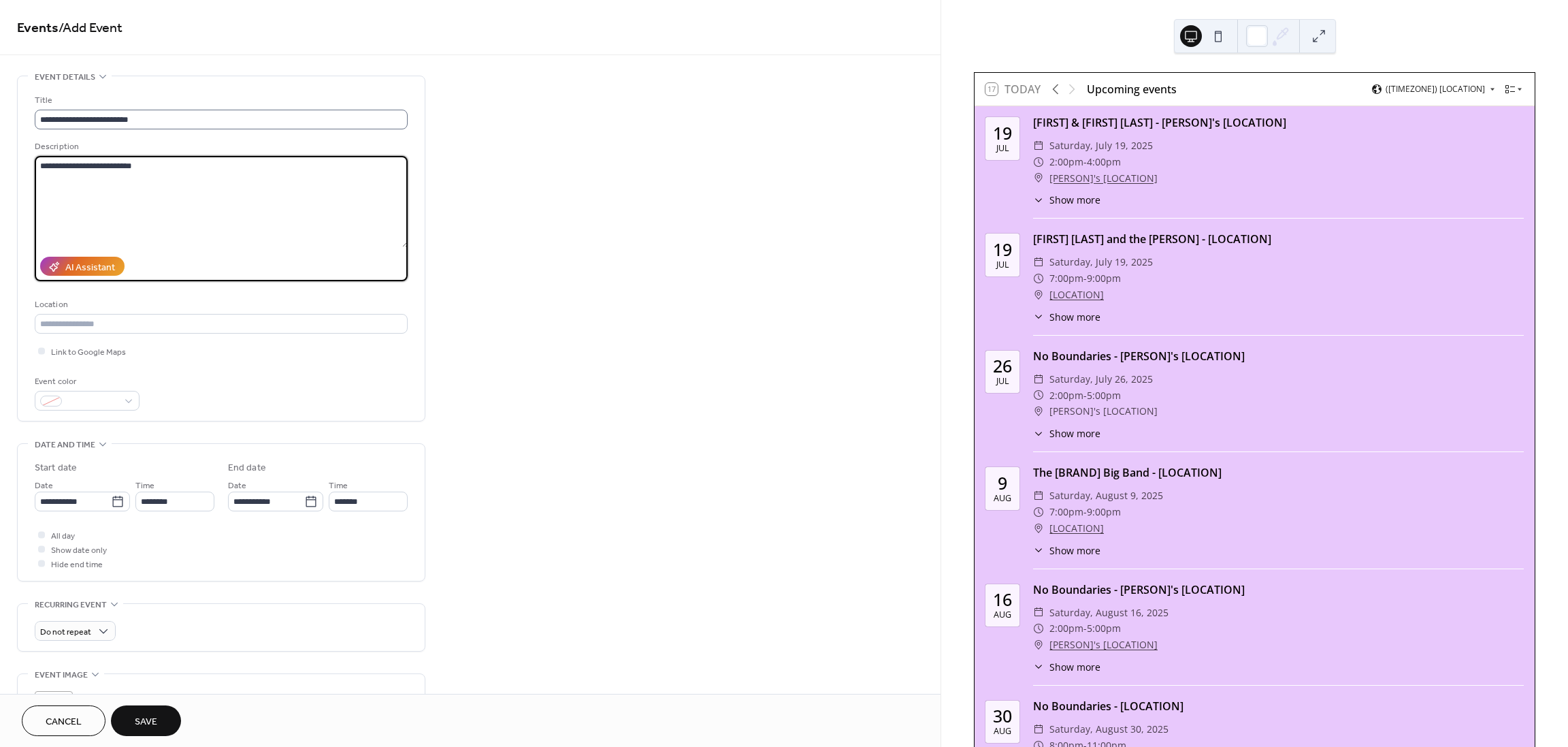 type on "**********" 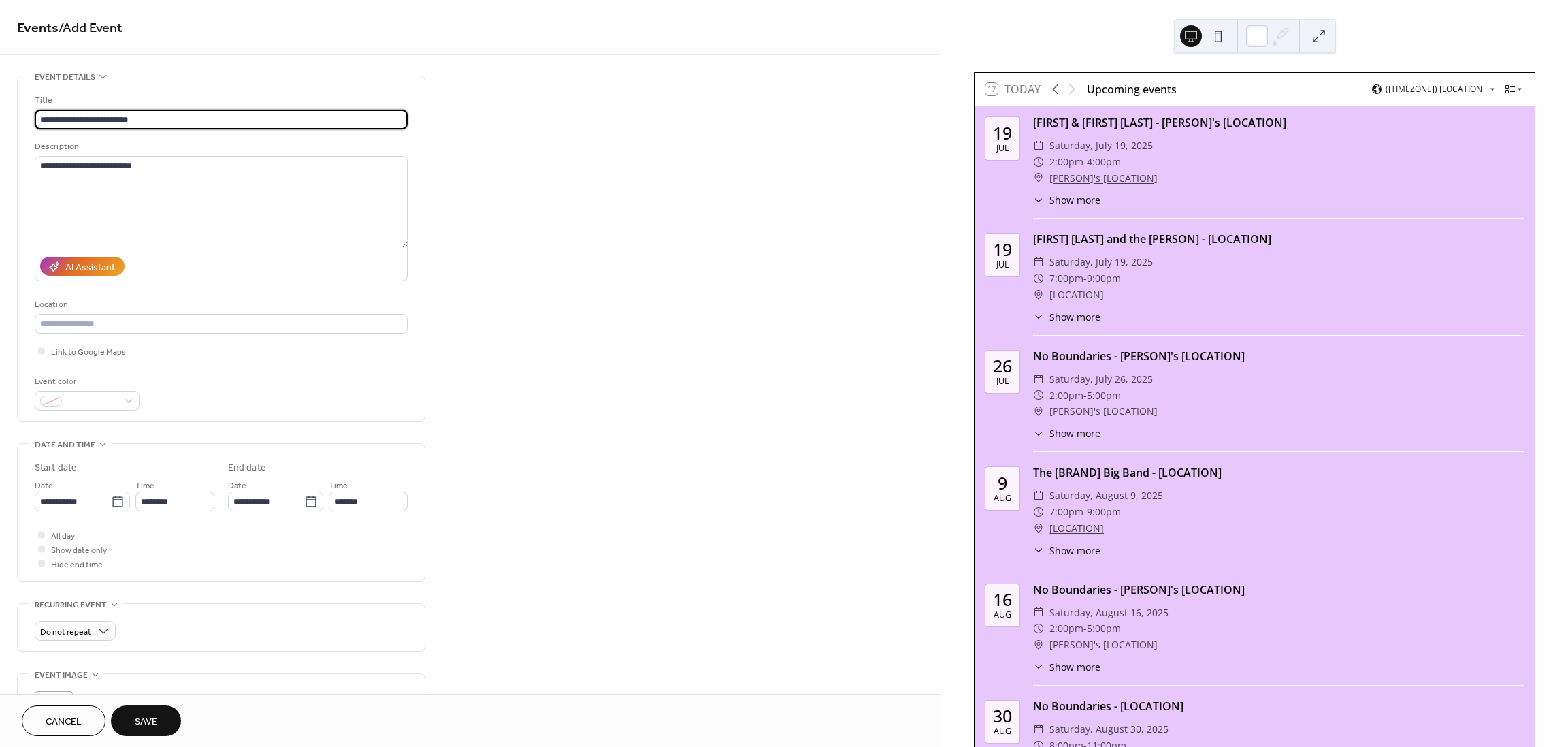click on "**********" at bounding box center [221, 119] 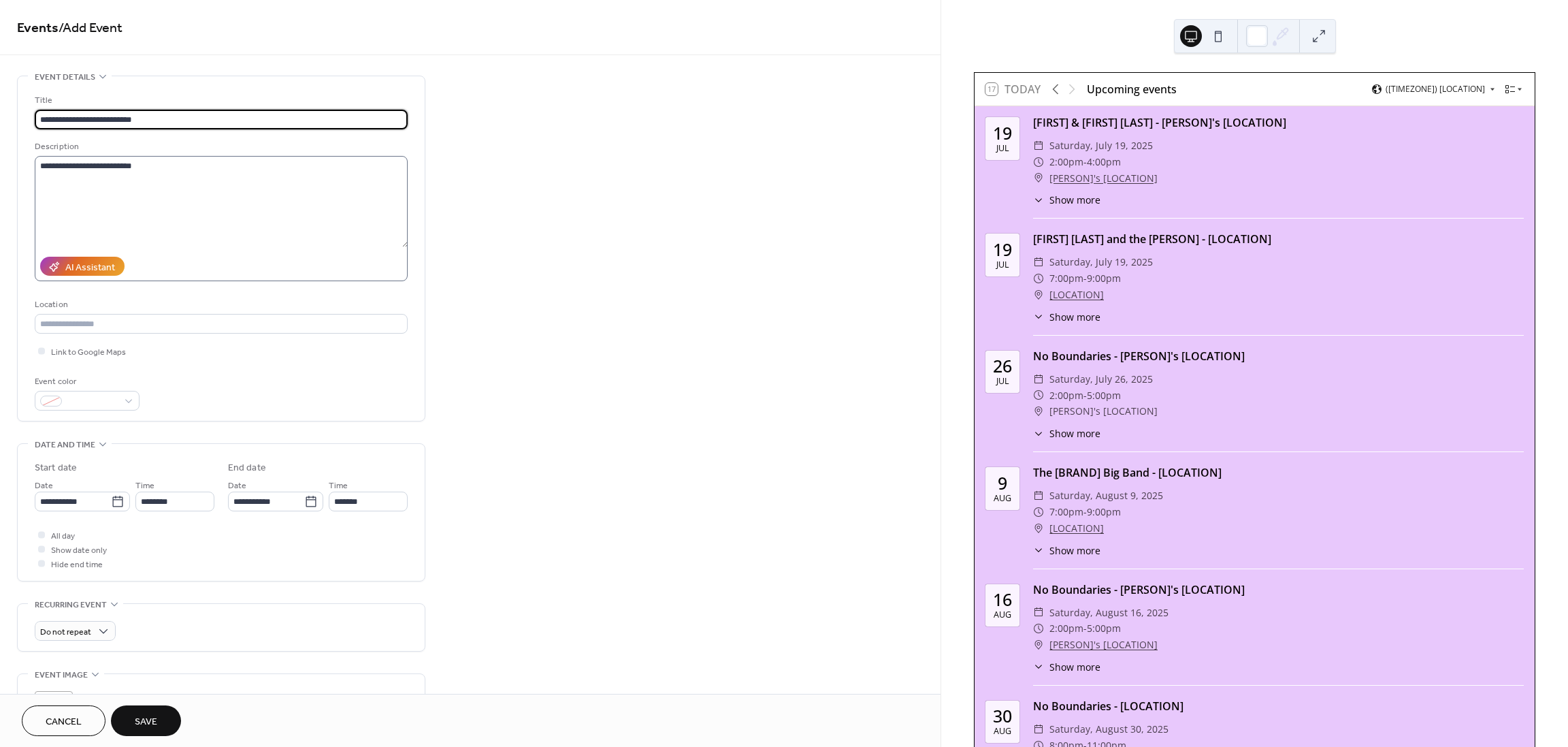 type on "**********" 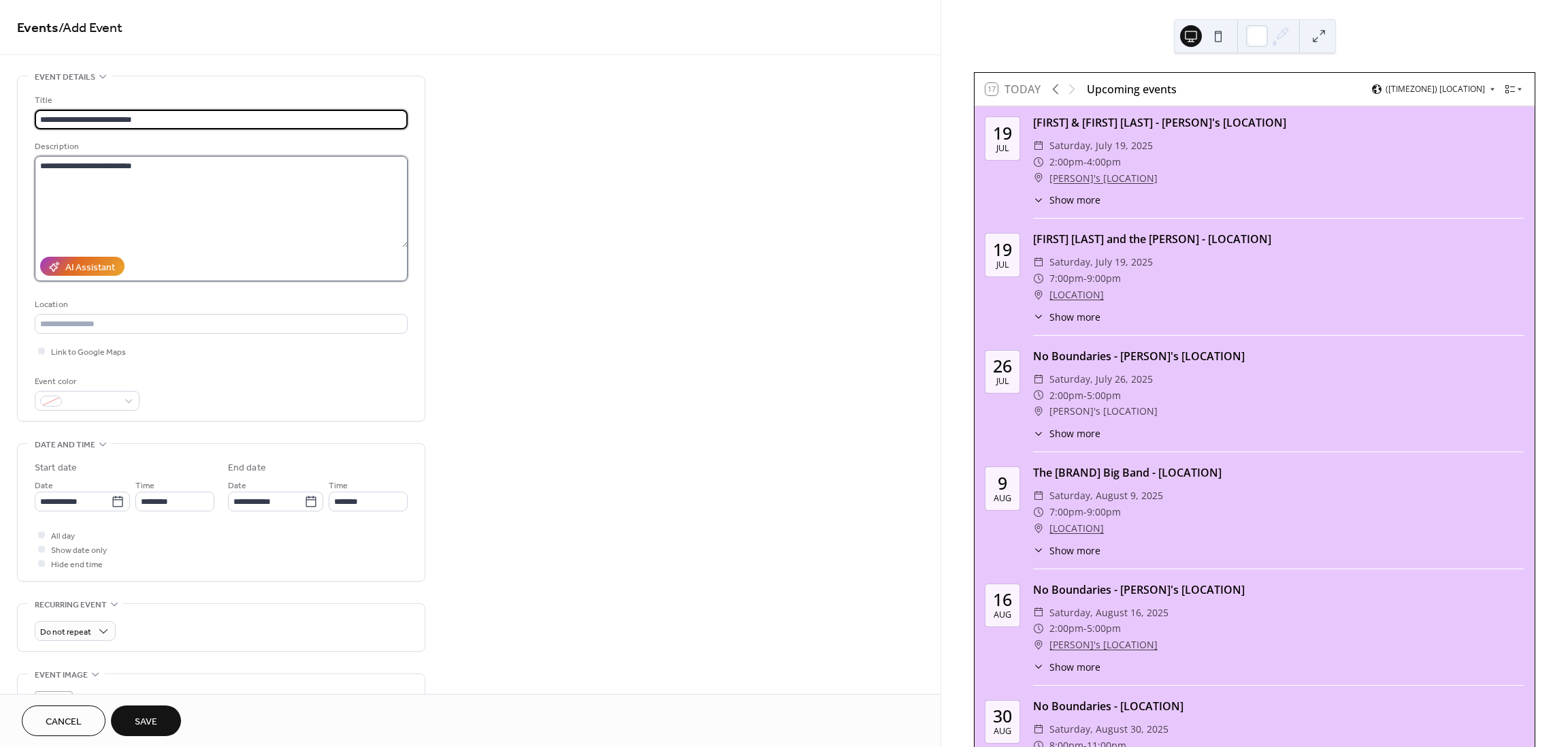 click on "**********" at bounding box center (221, 202) 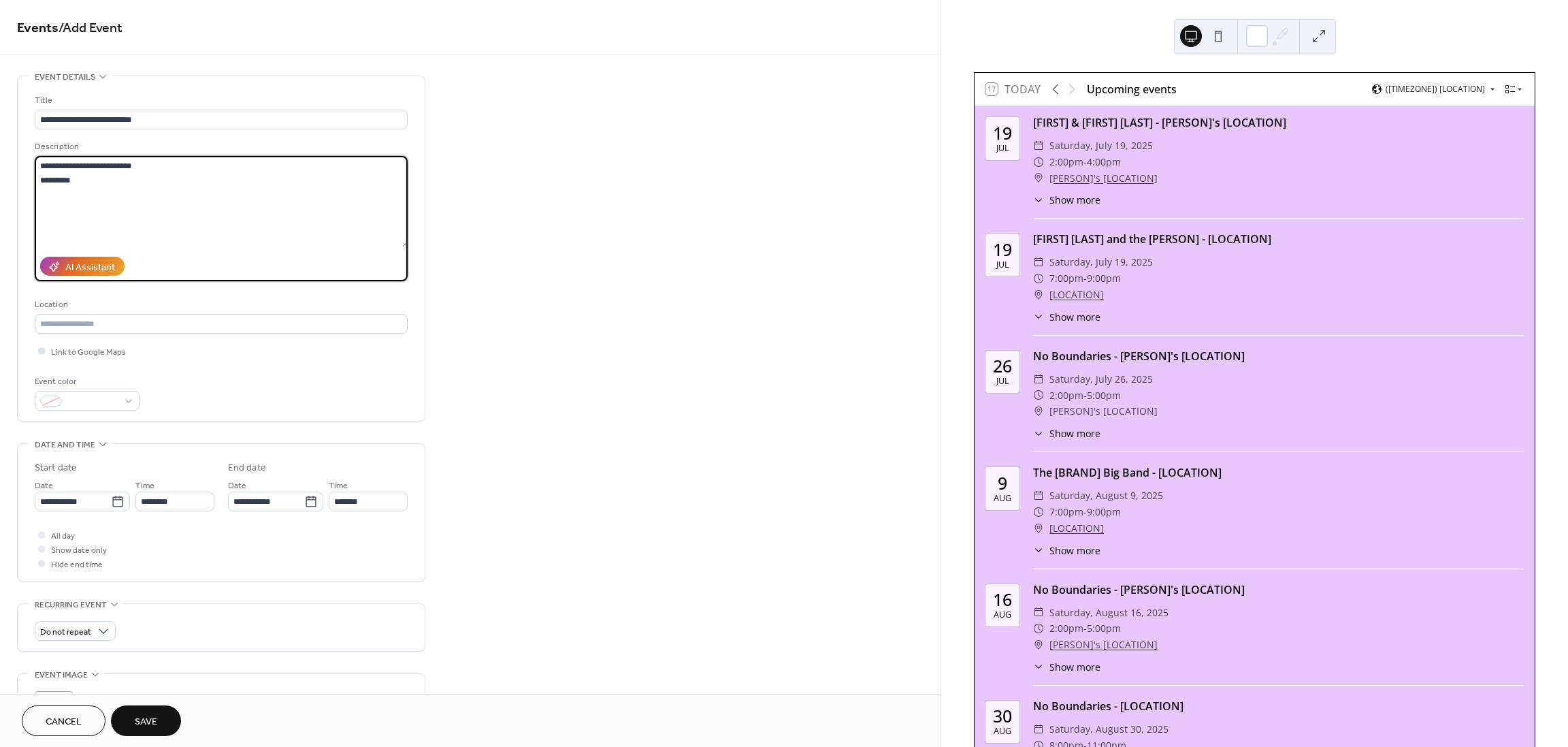 type on "**********" 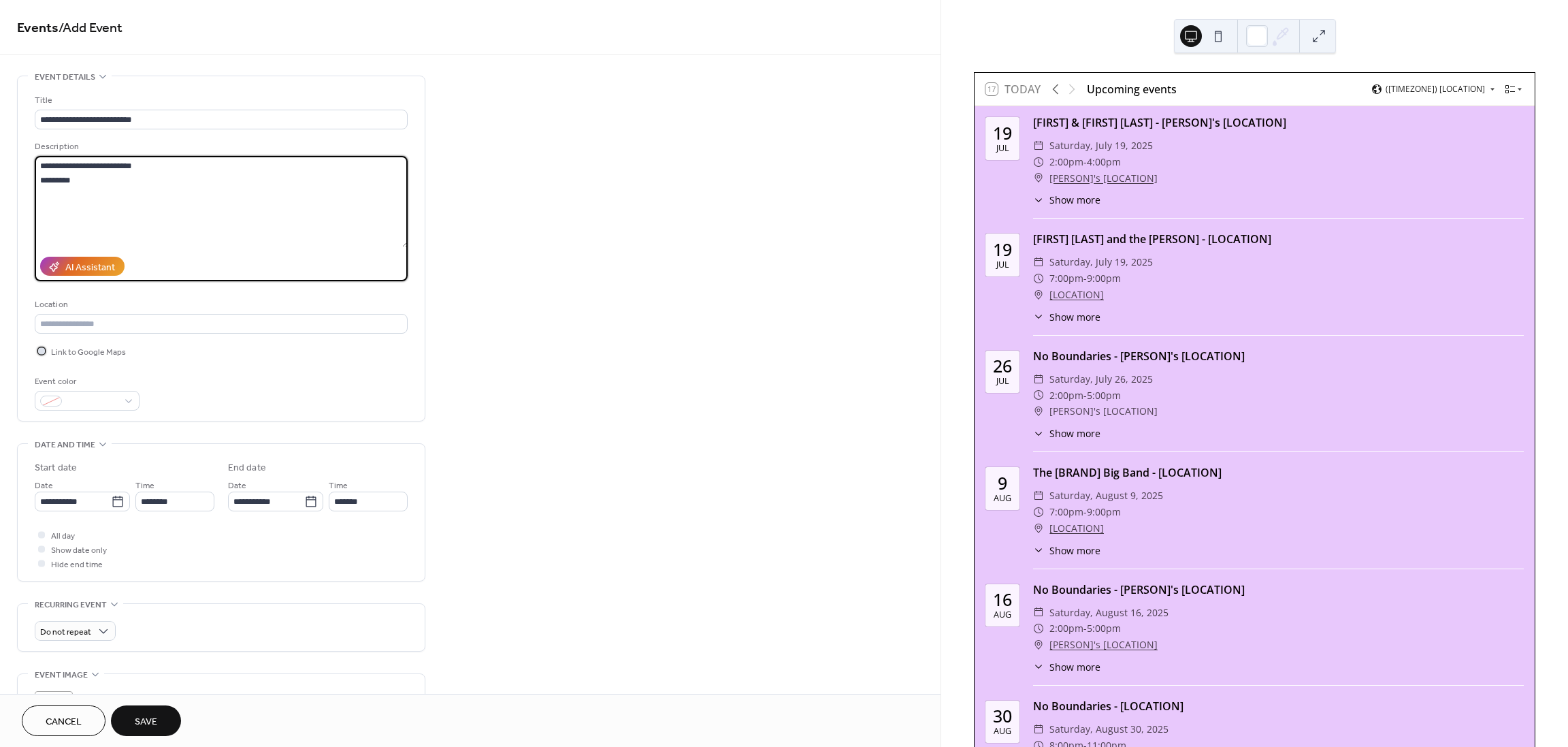 click at bounding box center [42, 351] 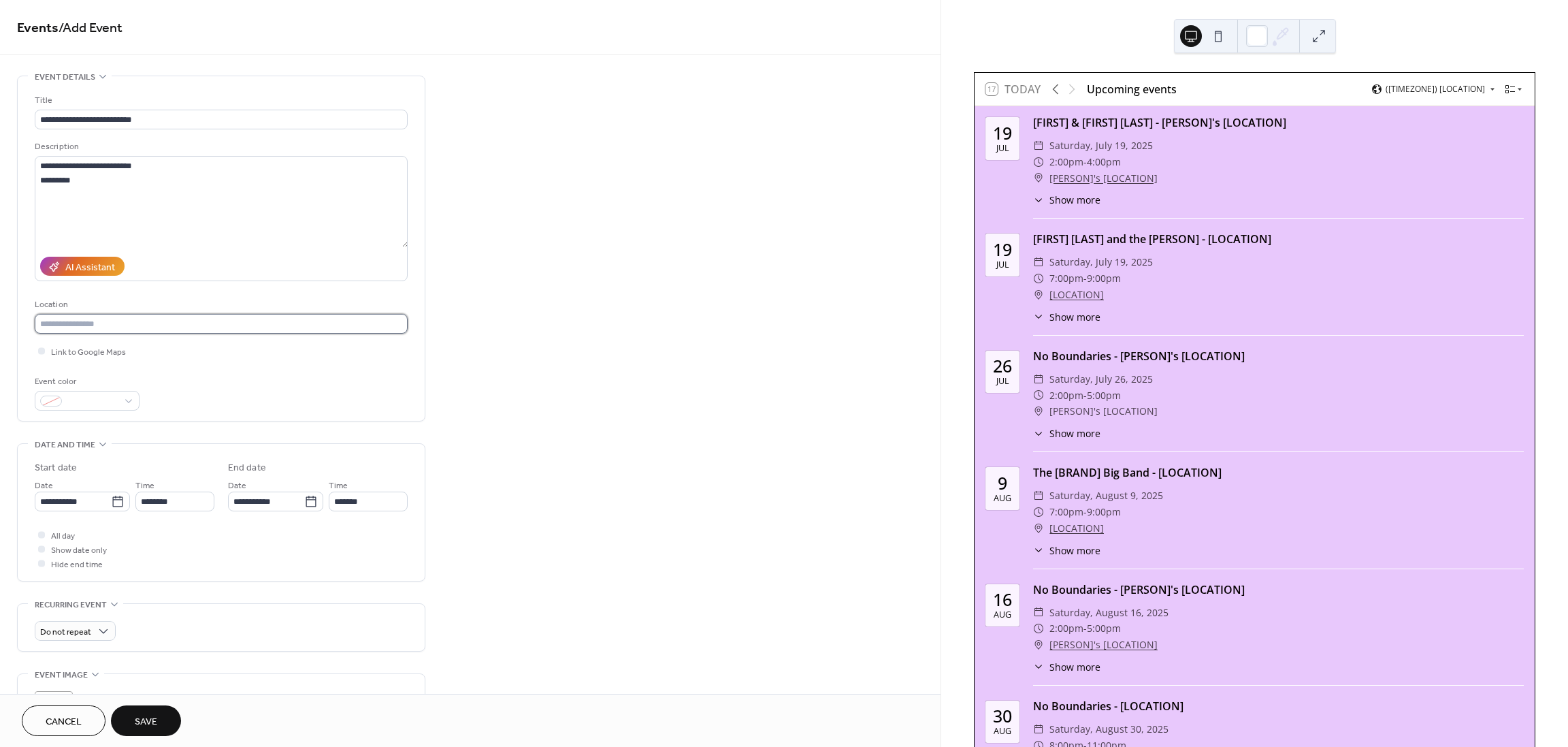 drag, startPoint x: 78, startPoint y: 321, endPoint x: 90, endPoint y: 315, distance: 13.416408 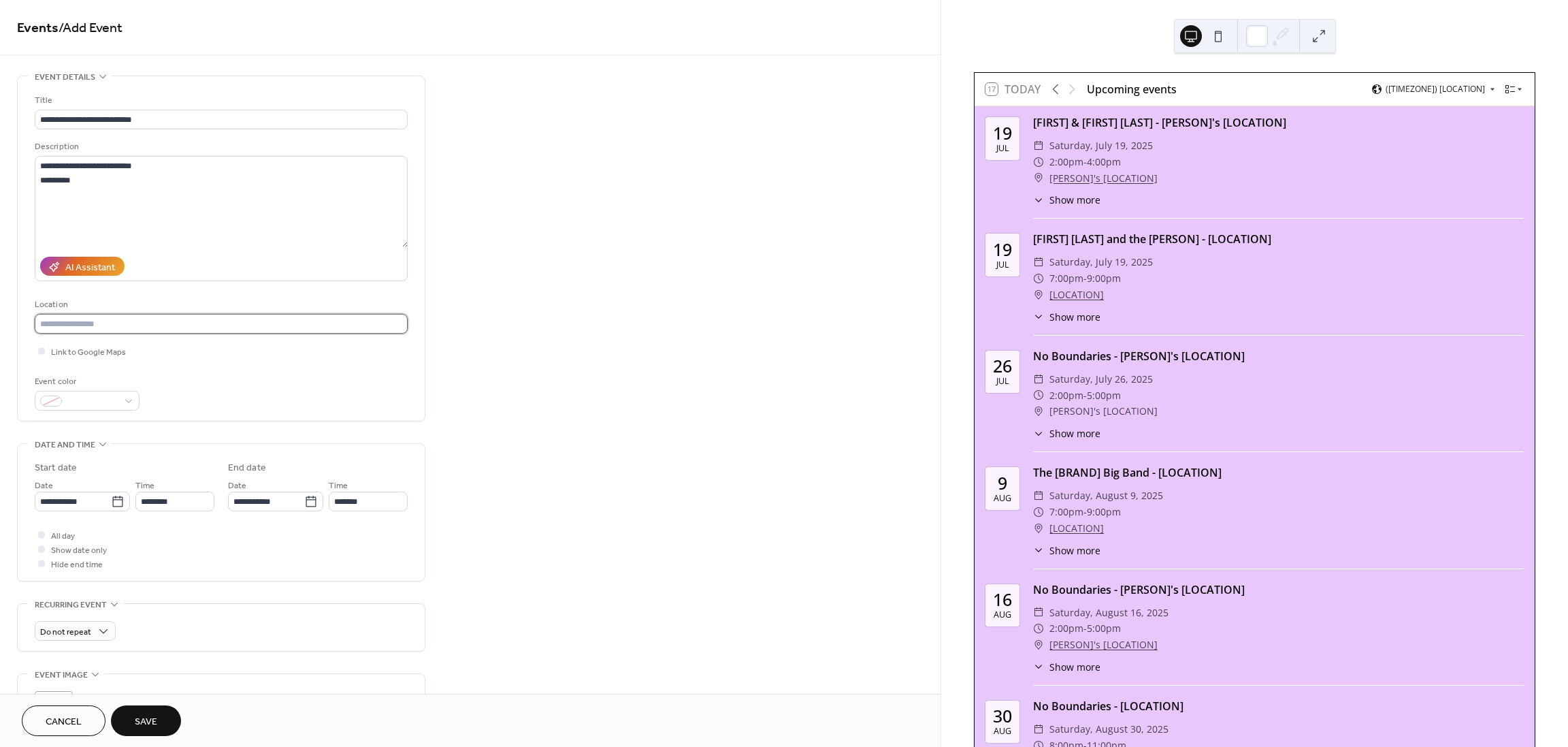 click at bounding box center (221, 323) 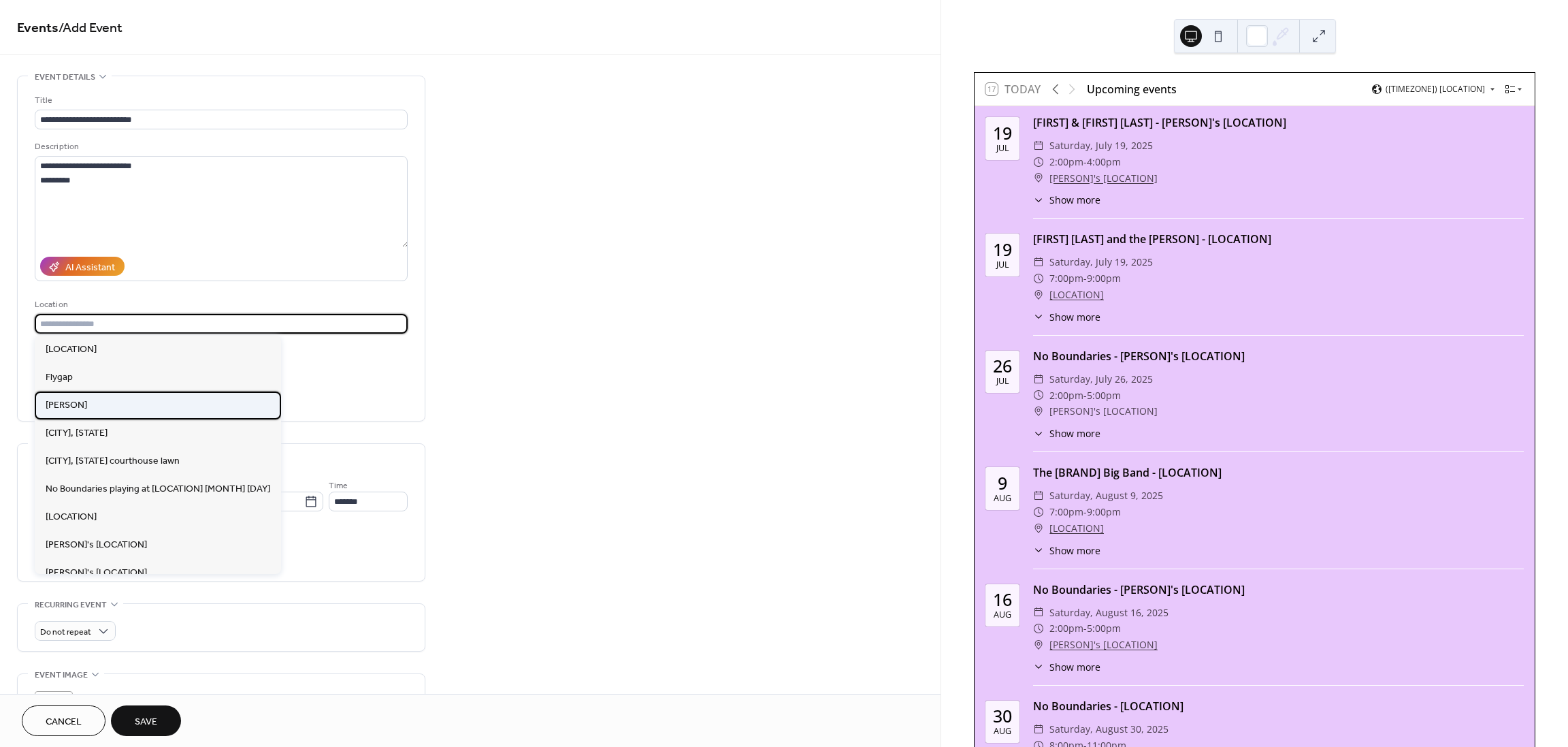click on "[PERSON]" at bounding box center [158, 405] 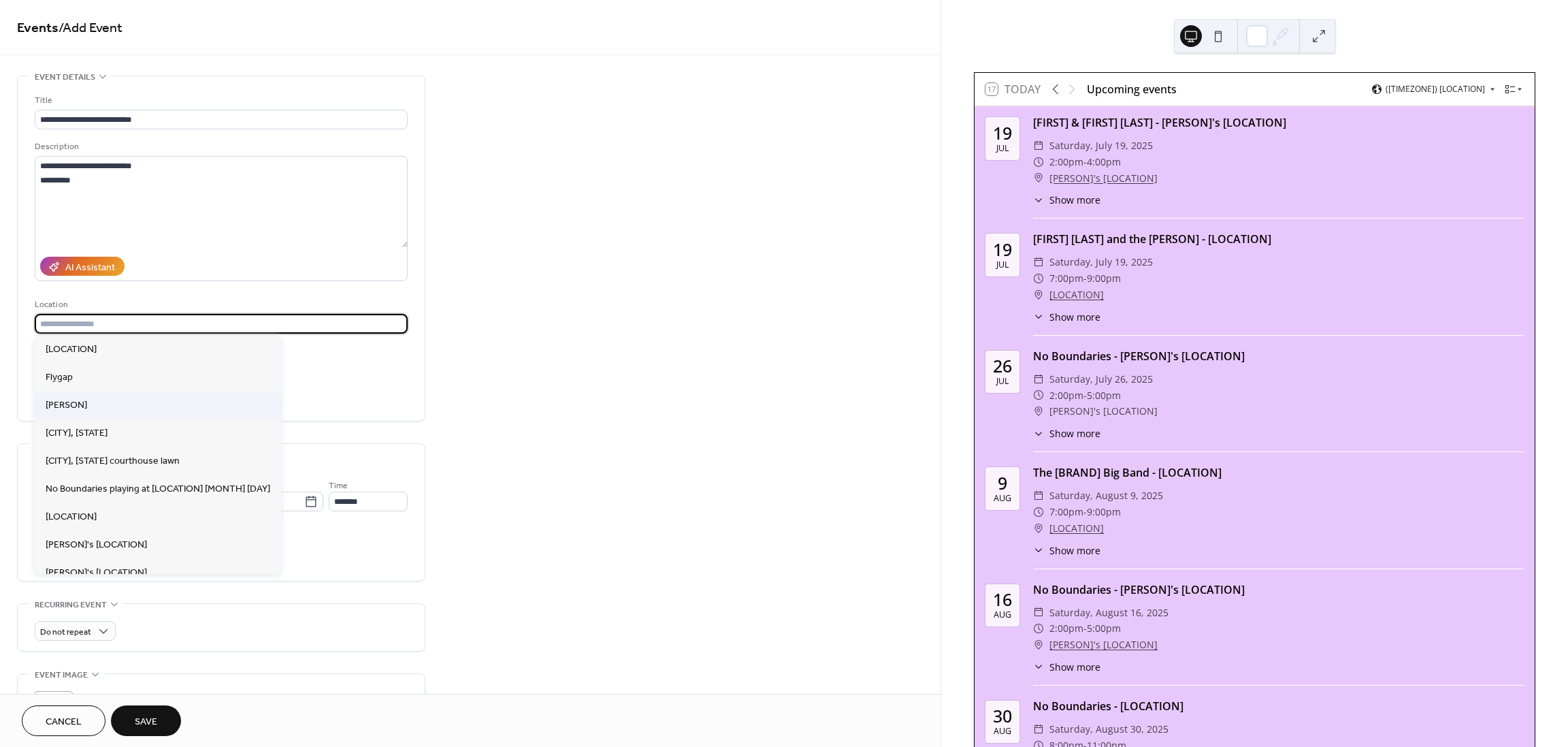 type on "**********" 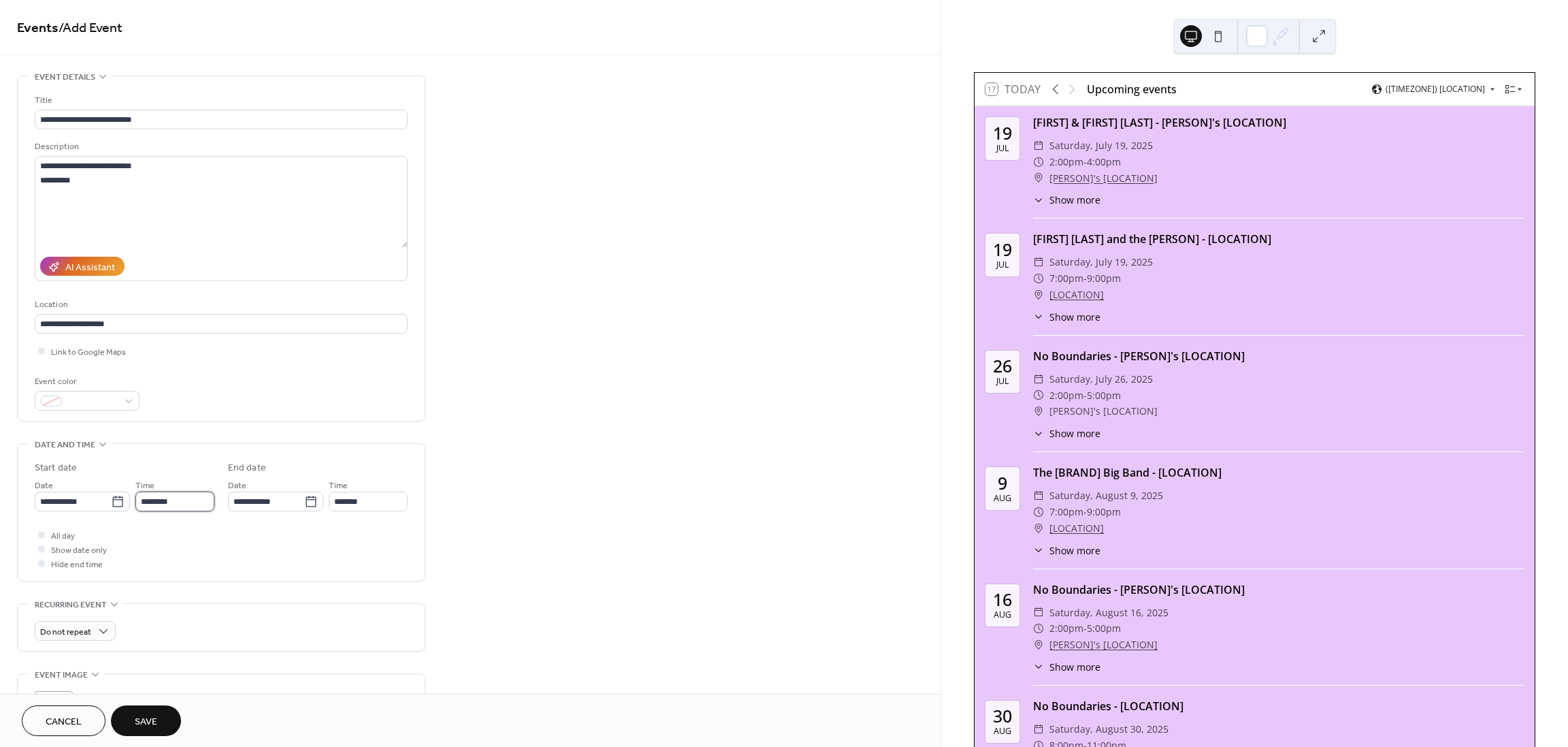 click on "********" at bounding box center (175, 501) 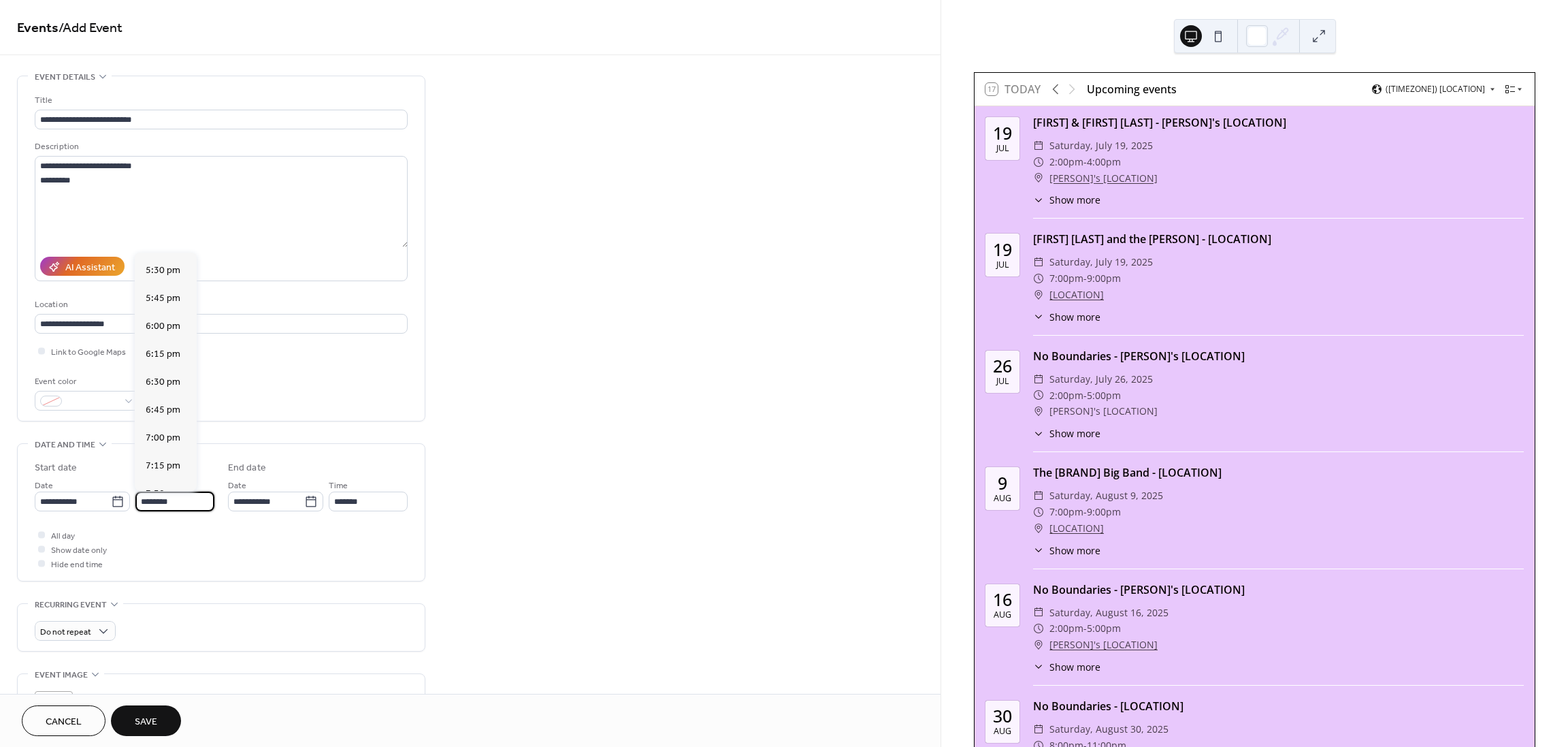 scroll, scrollTop: 1953, scrollLeft: 0, axis: vertical 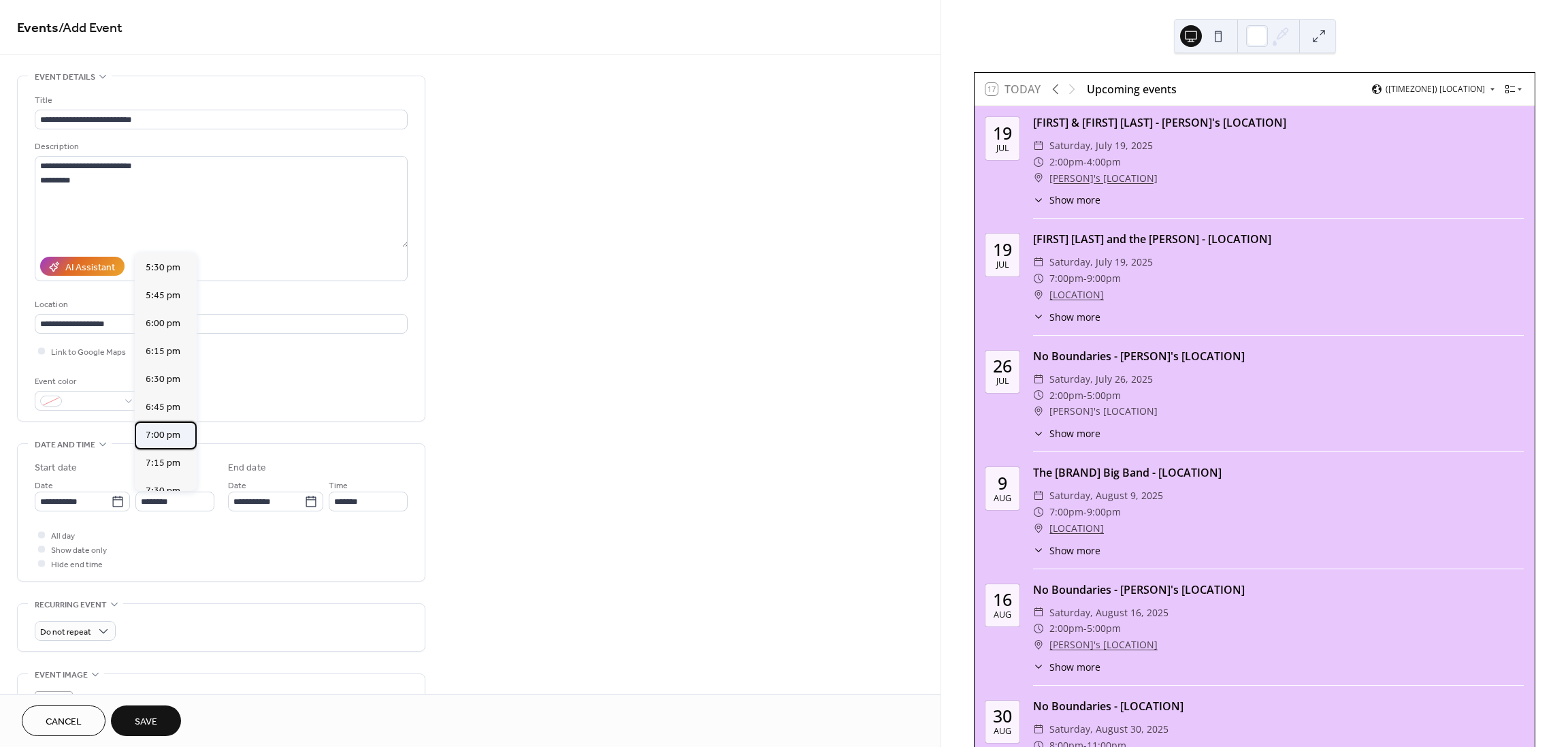 click on "7:00 pm" at bounding box center [163, 434] 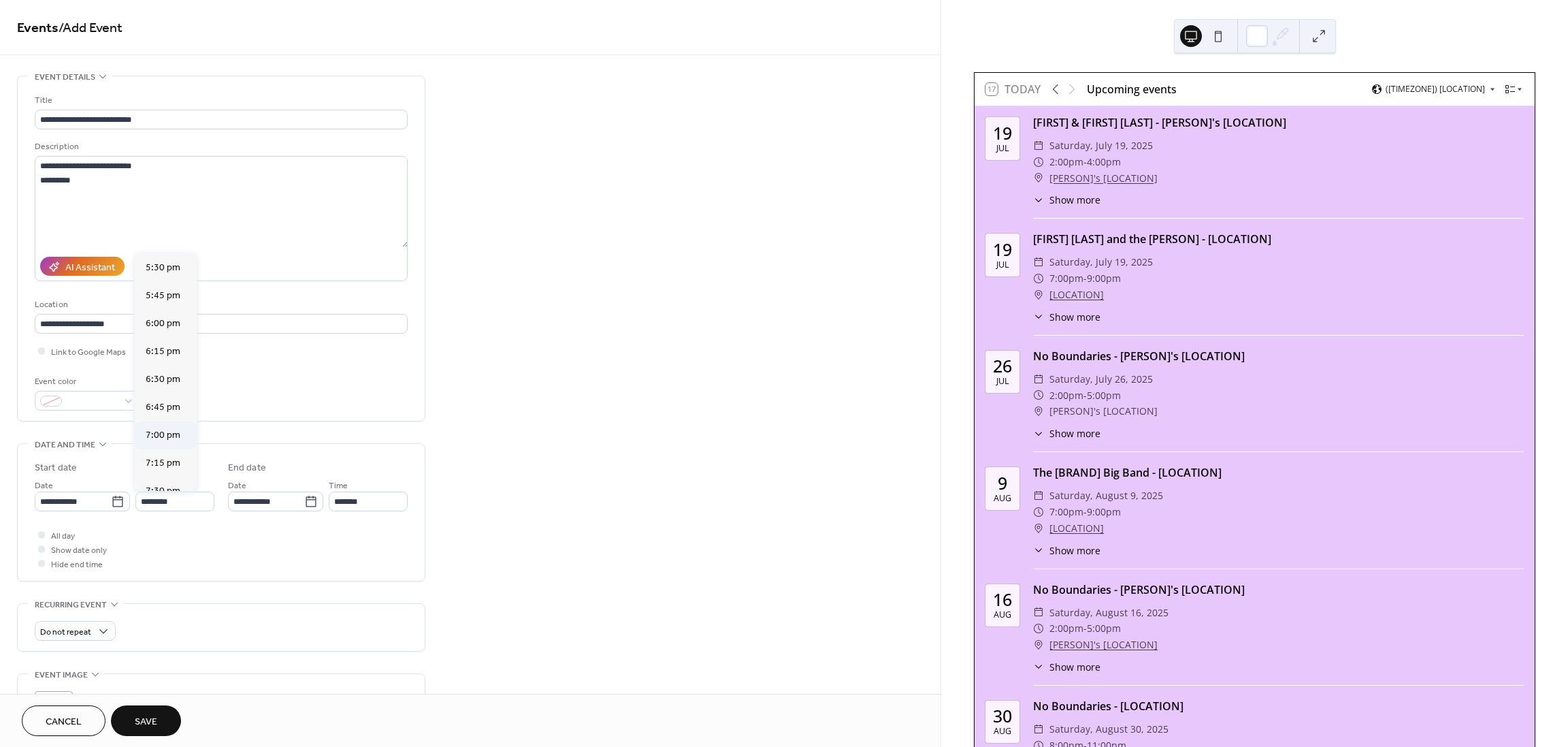 type on "*******" 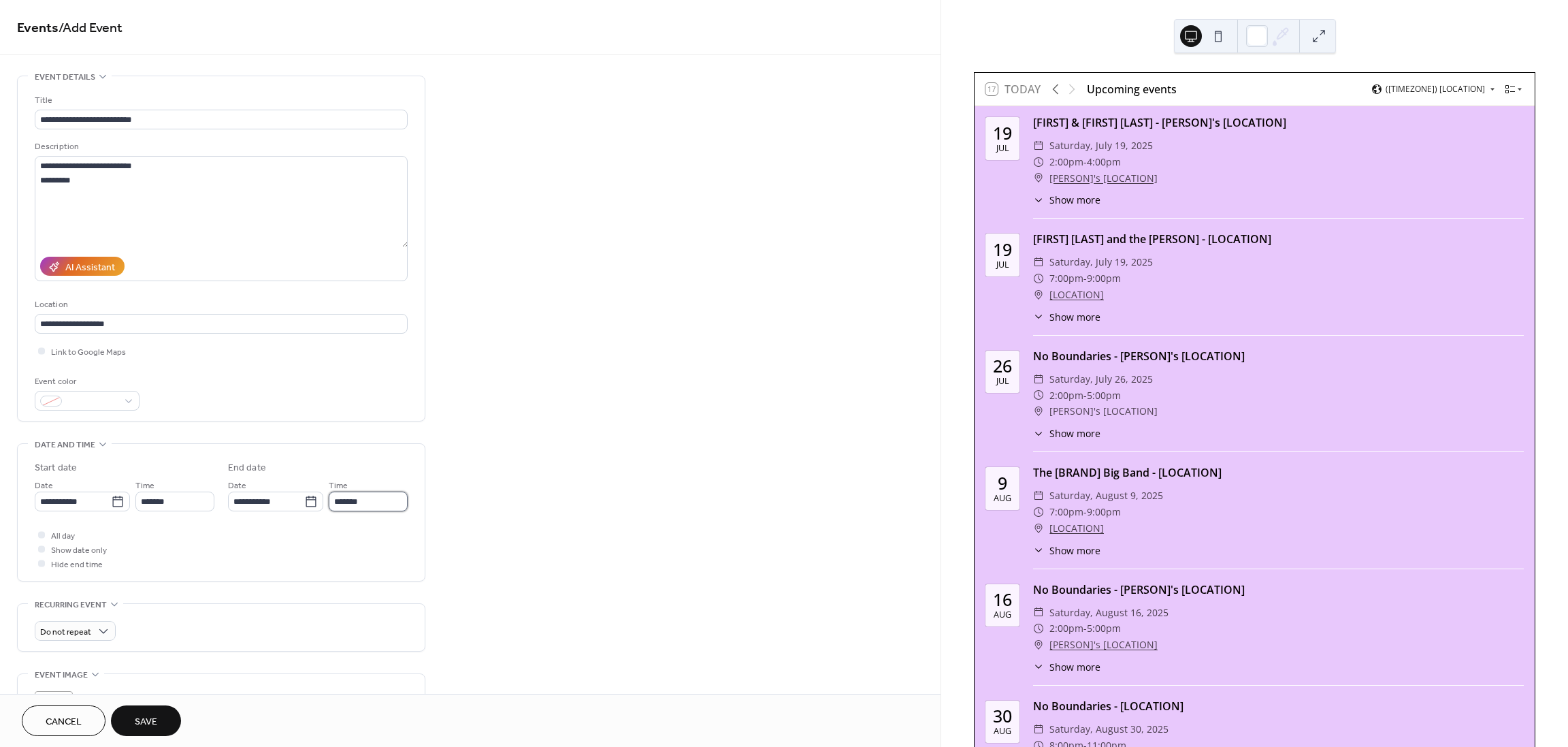 click on "*******" at bounding box center [368, 501] 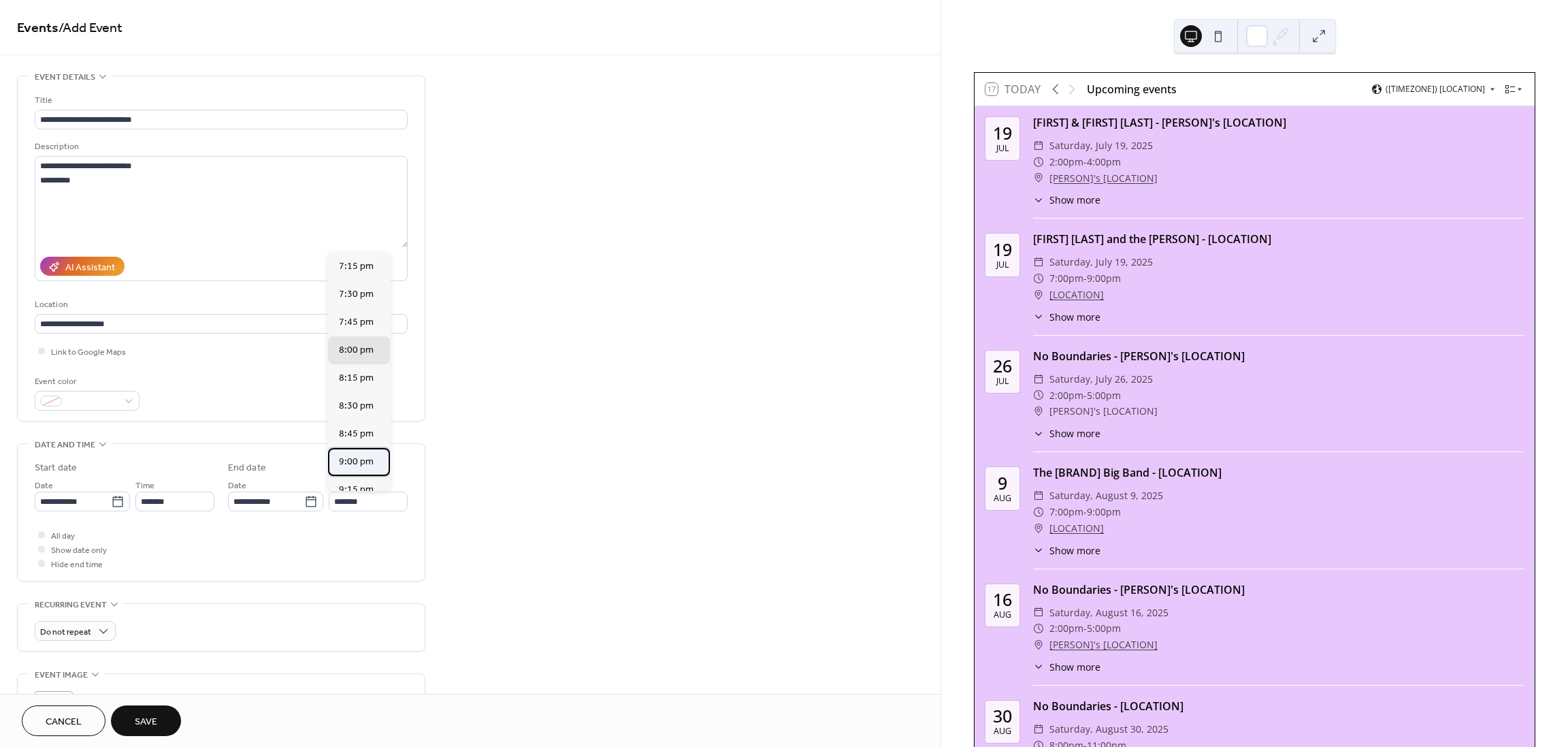 click on "9:00 pm" at bounding box center [356, 461] 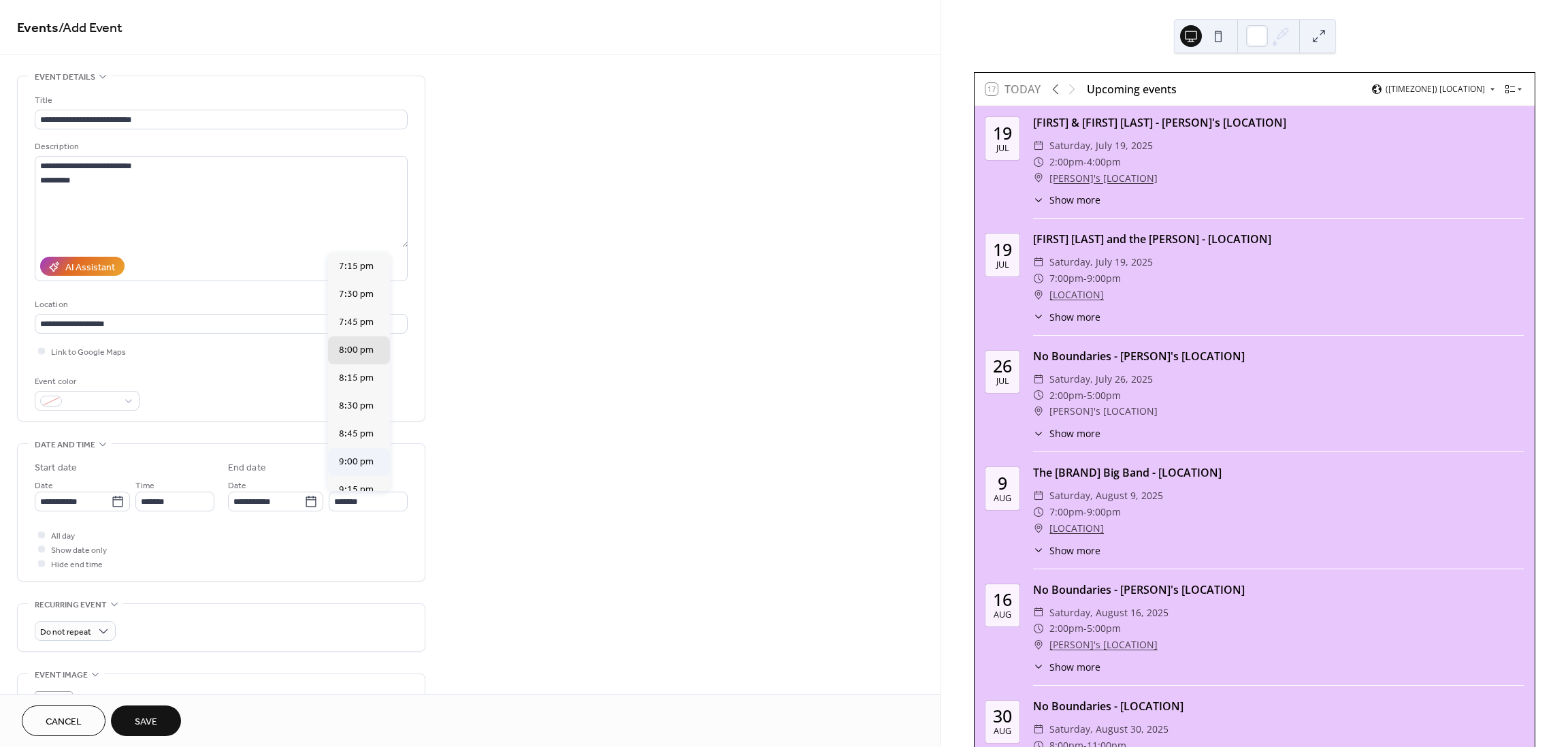 type on "*******" 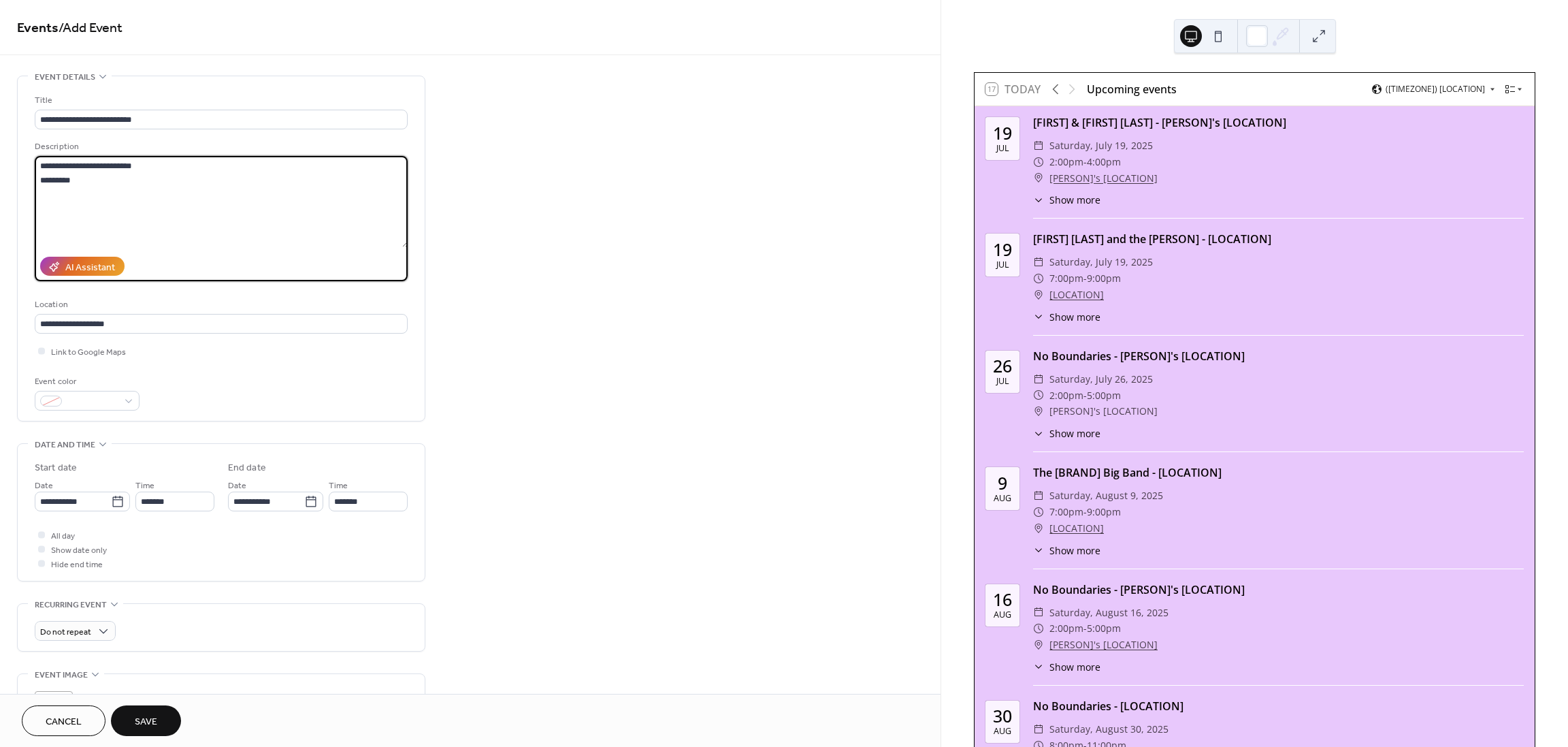 click on "**********" at bounding box center [221, 202] 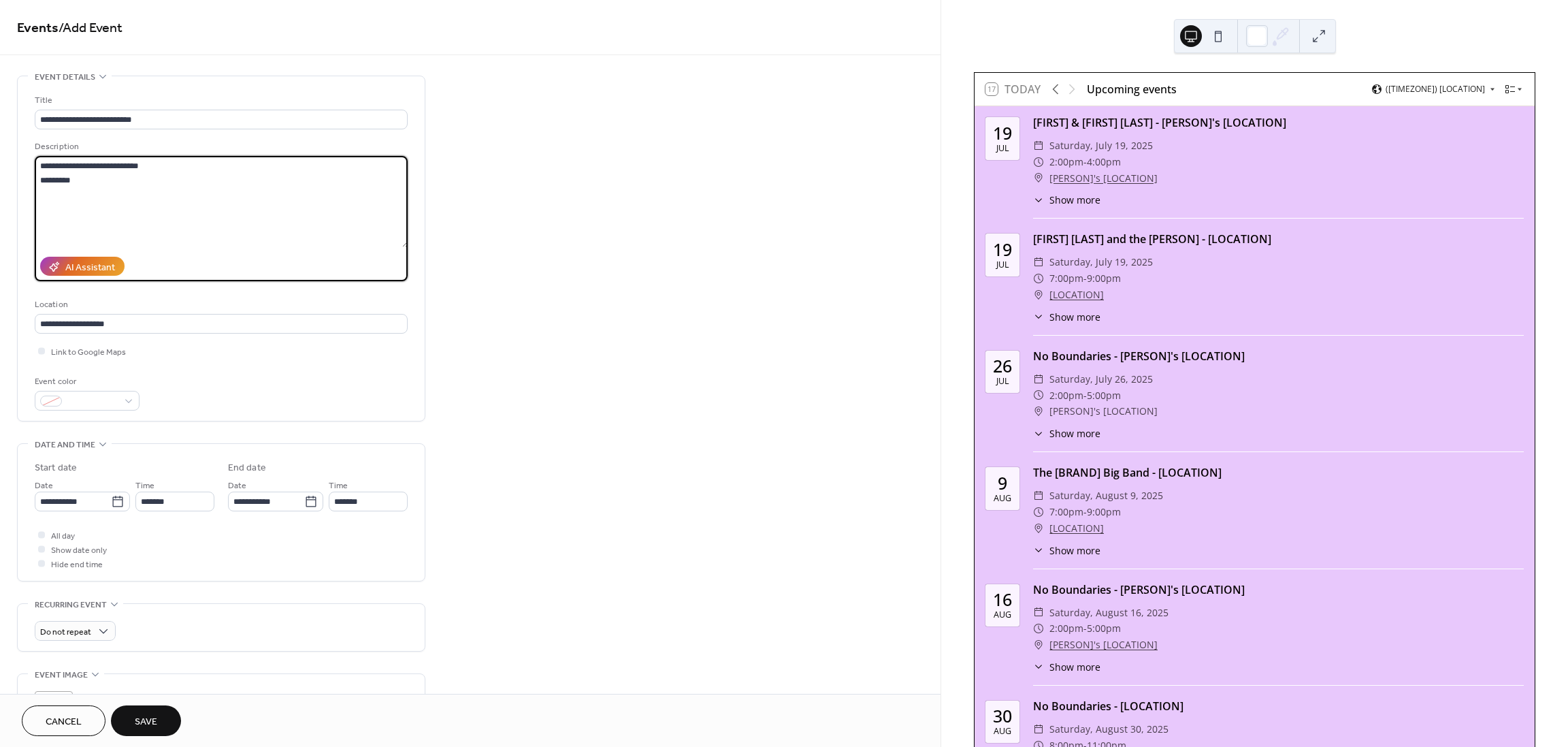 paste on "**********" 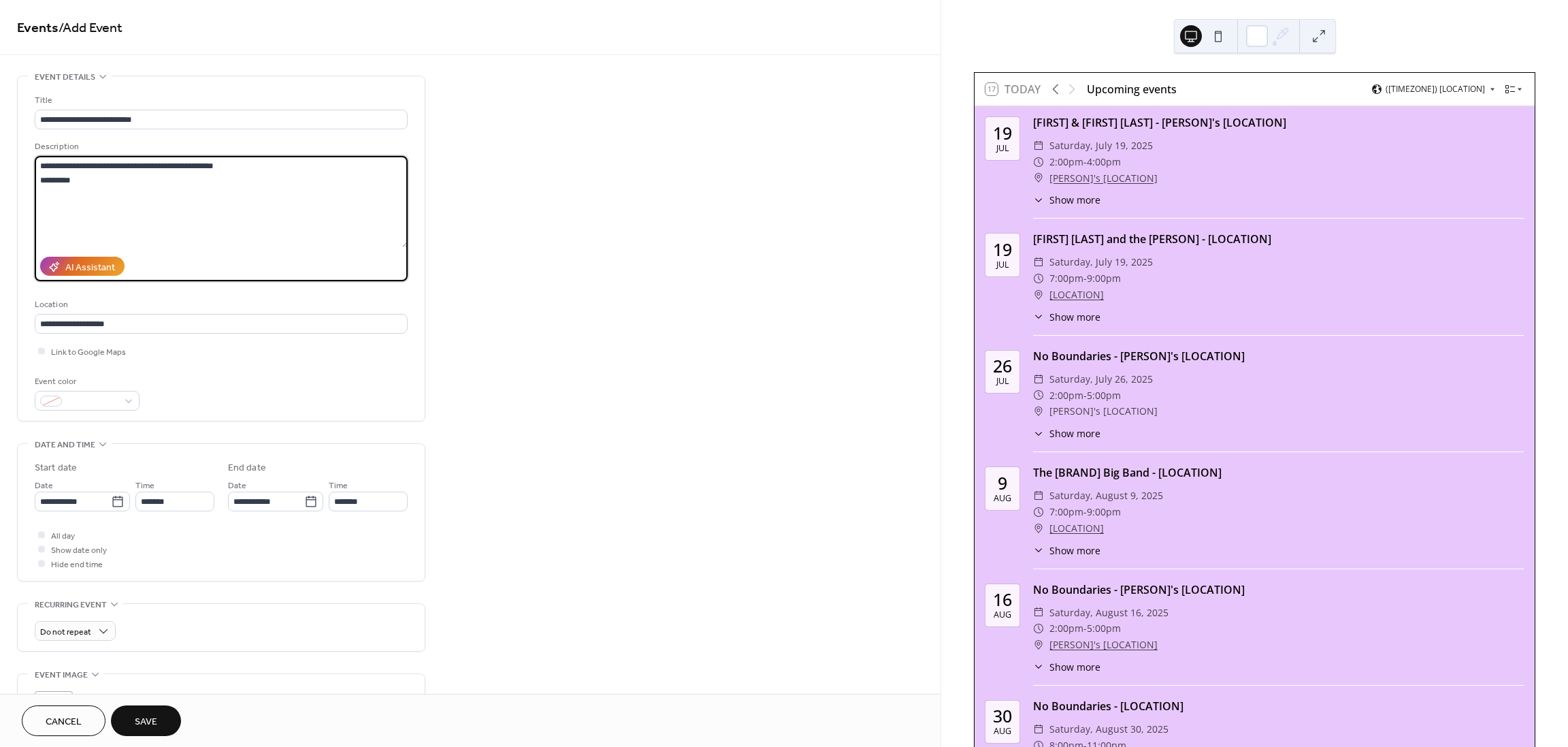 click on "**********" at bounding box center [221, 202] 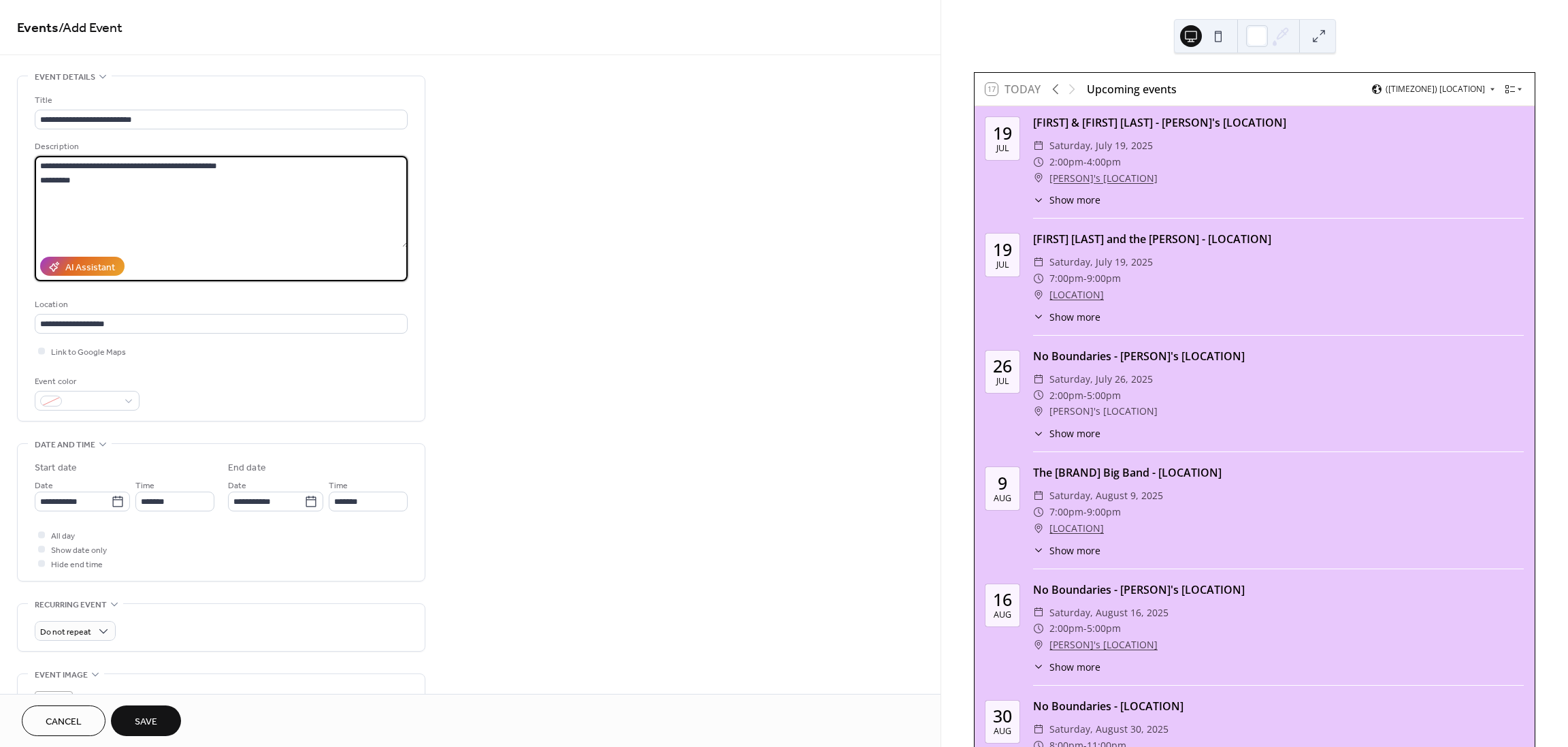 type on "**********" 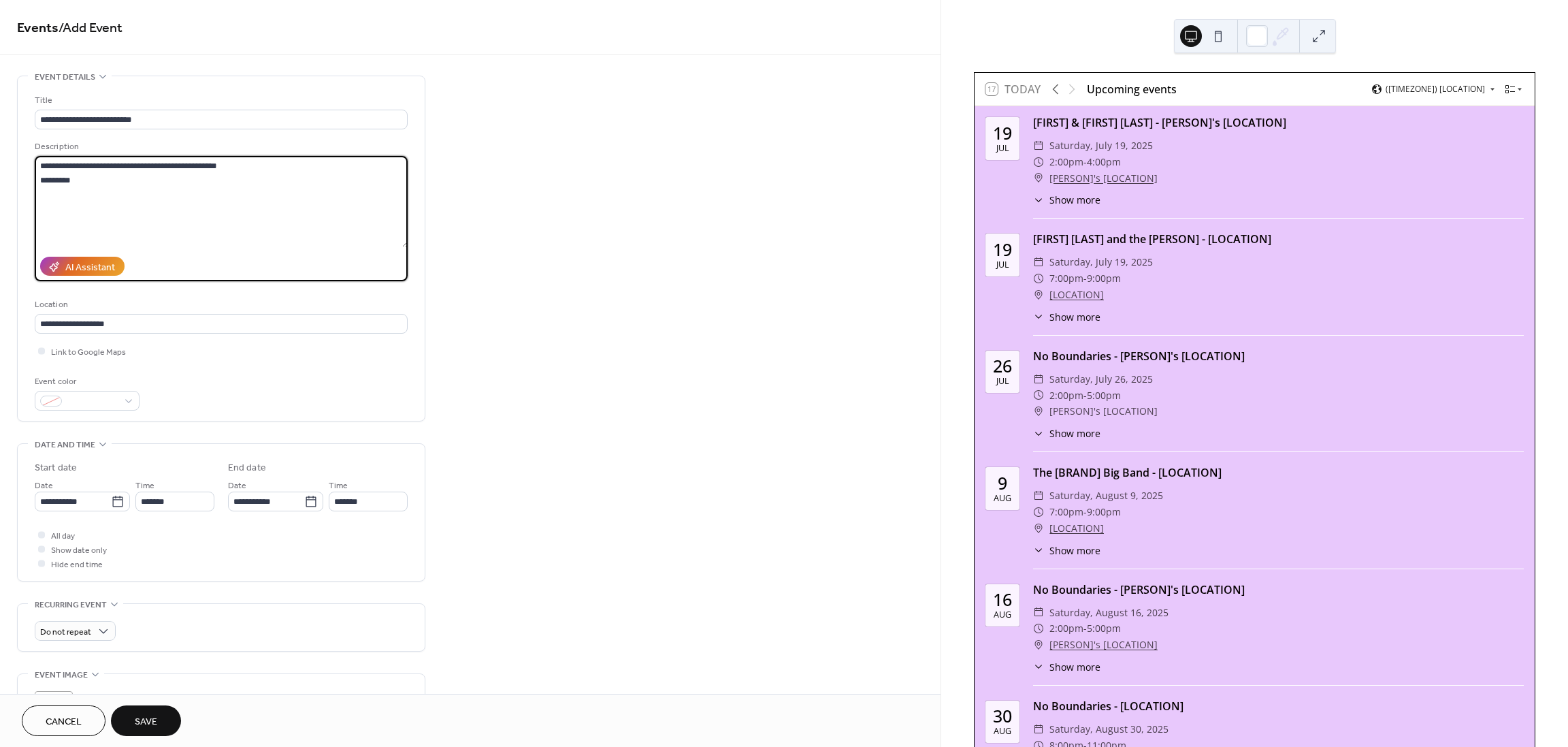 click on "**********" at bounding box center [221, 202] 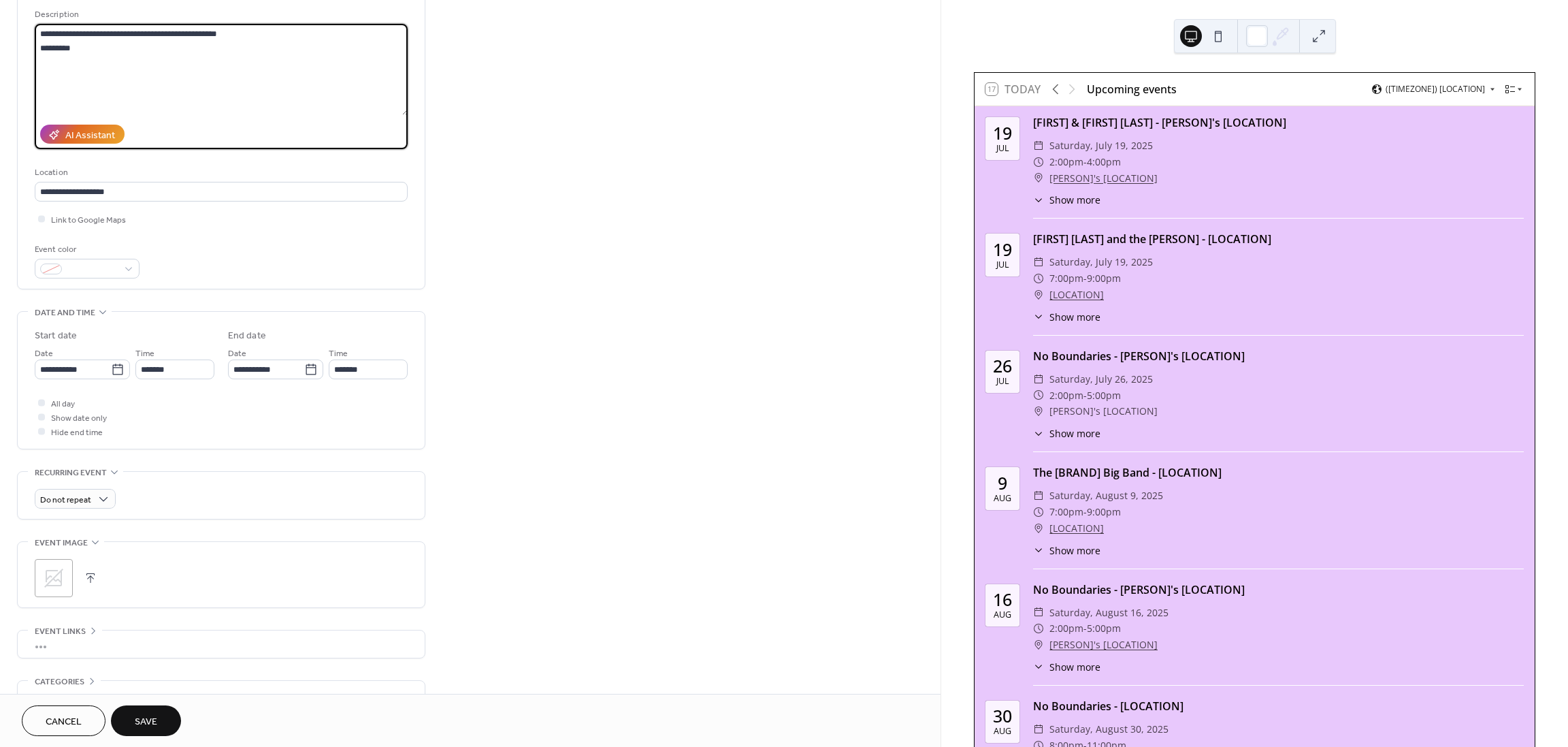 scroll, scrollTop: 136, scrollLeft: 0, axis: vertical 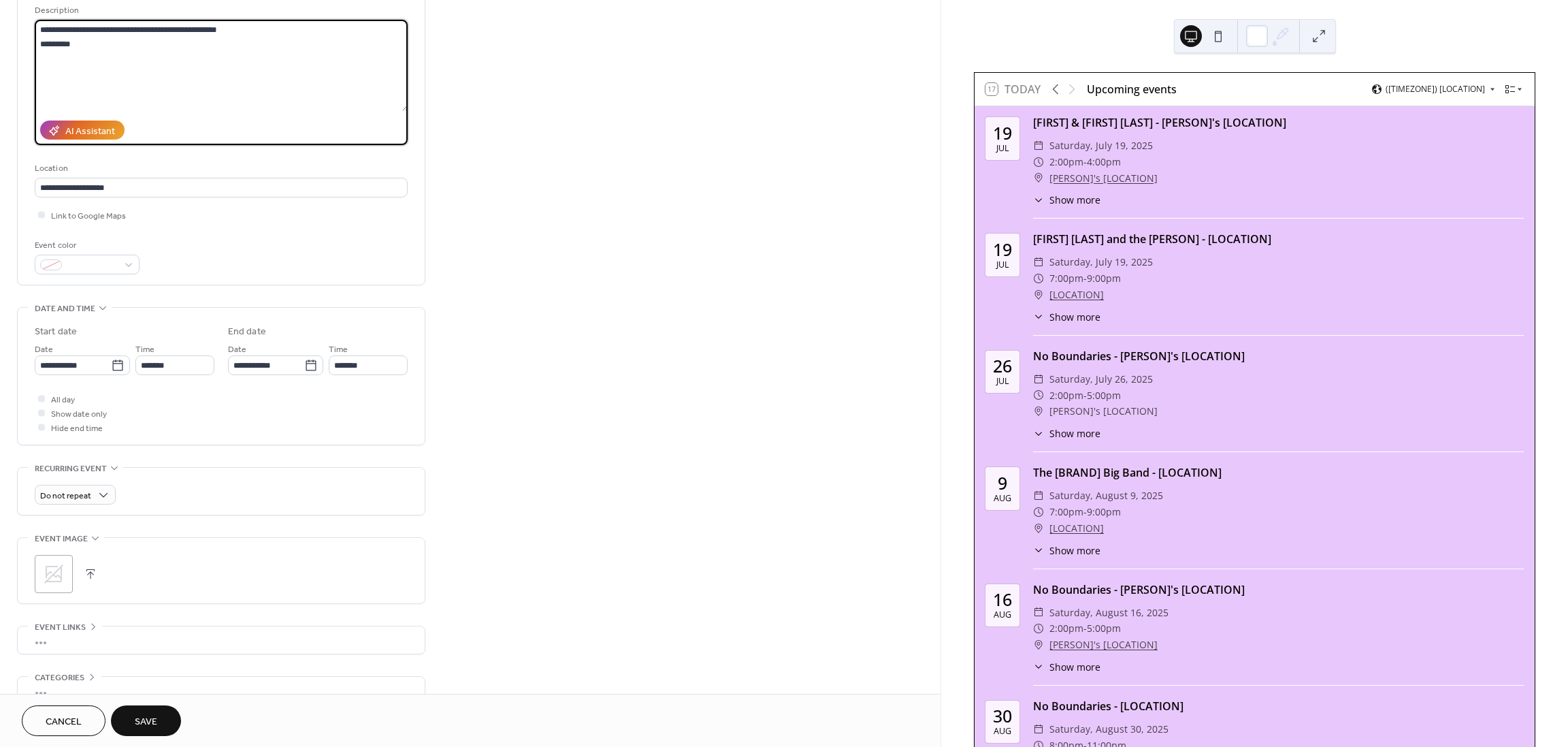 click at bounding box center (91, 574) 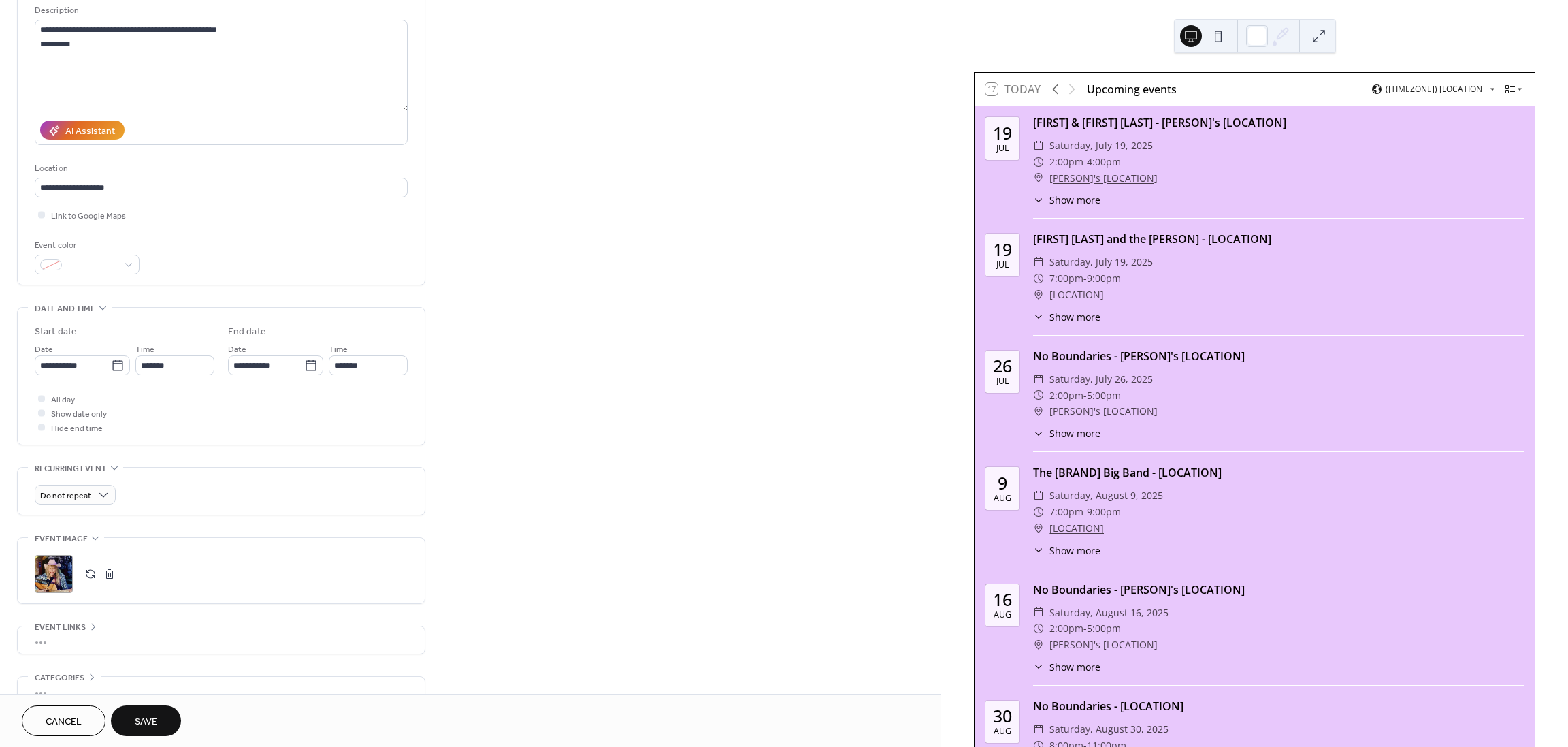 click on "Save" at bounding box center (146, 720) 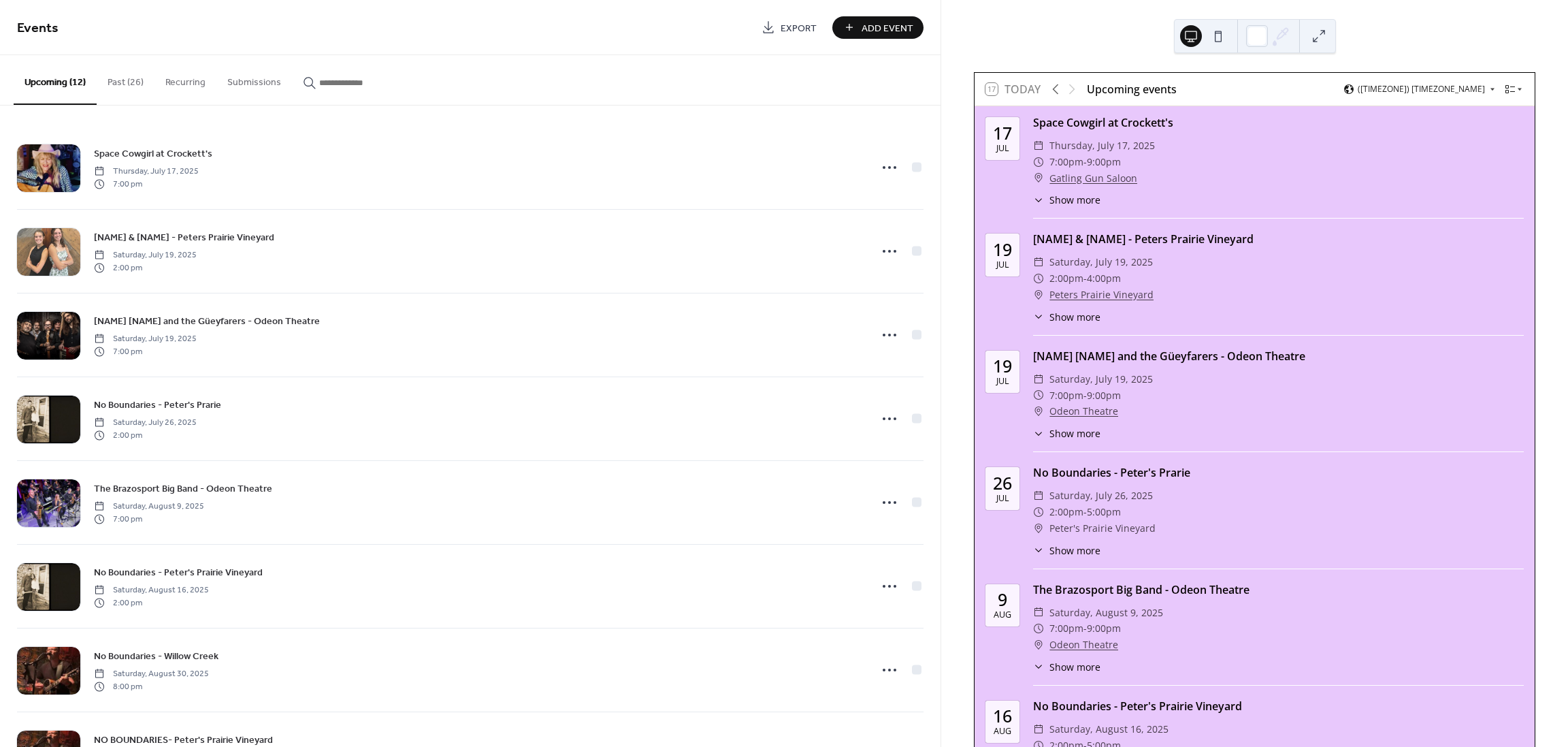 scroll, scrollTop: 0, scrollLeft: 0, axis: both 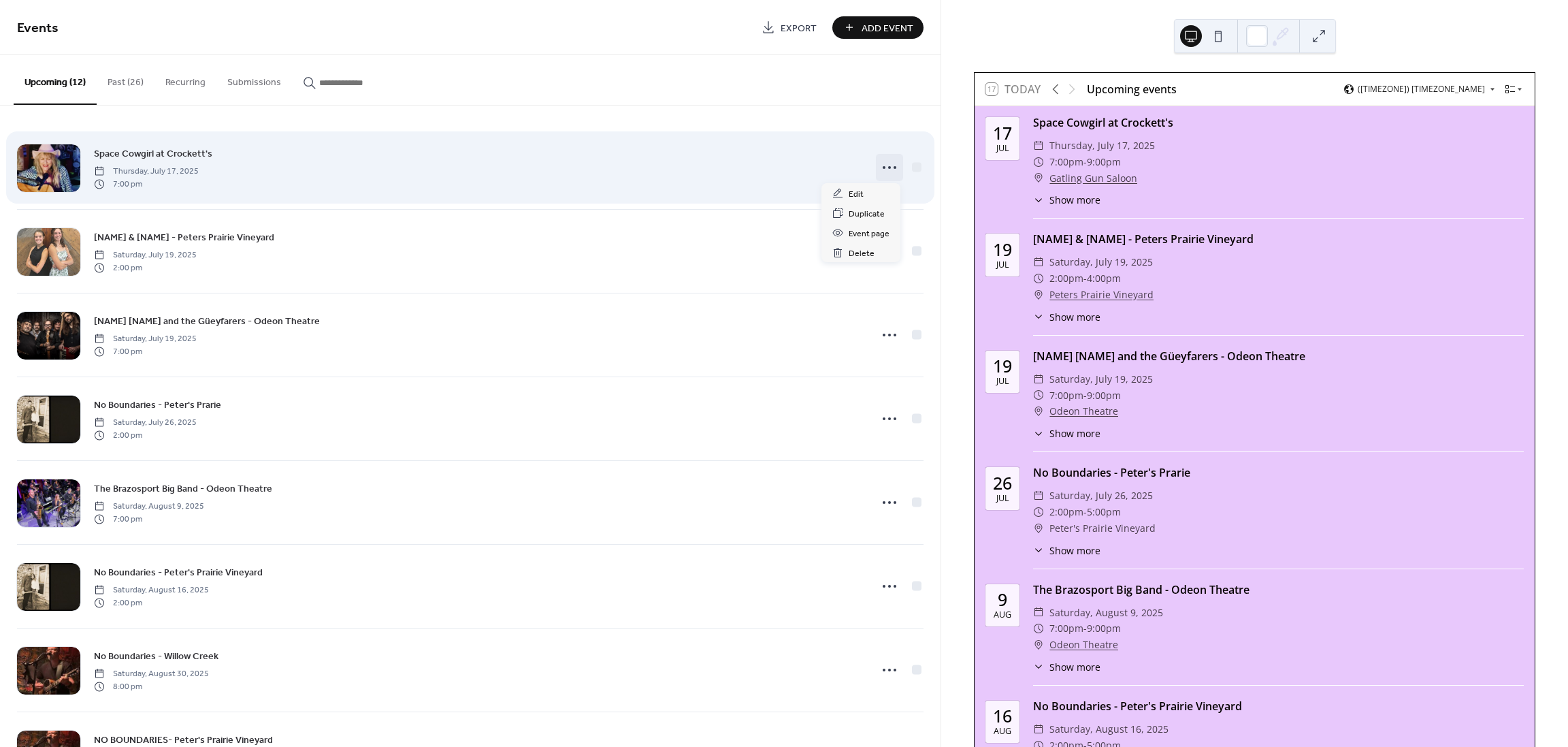 click 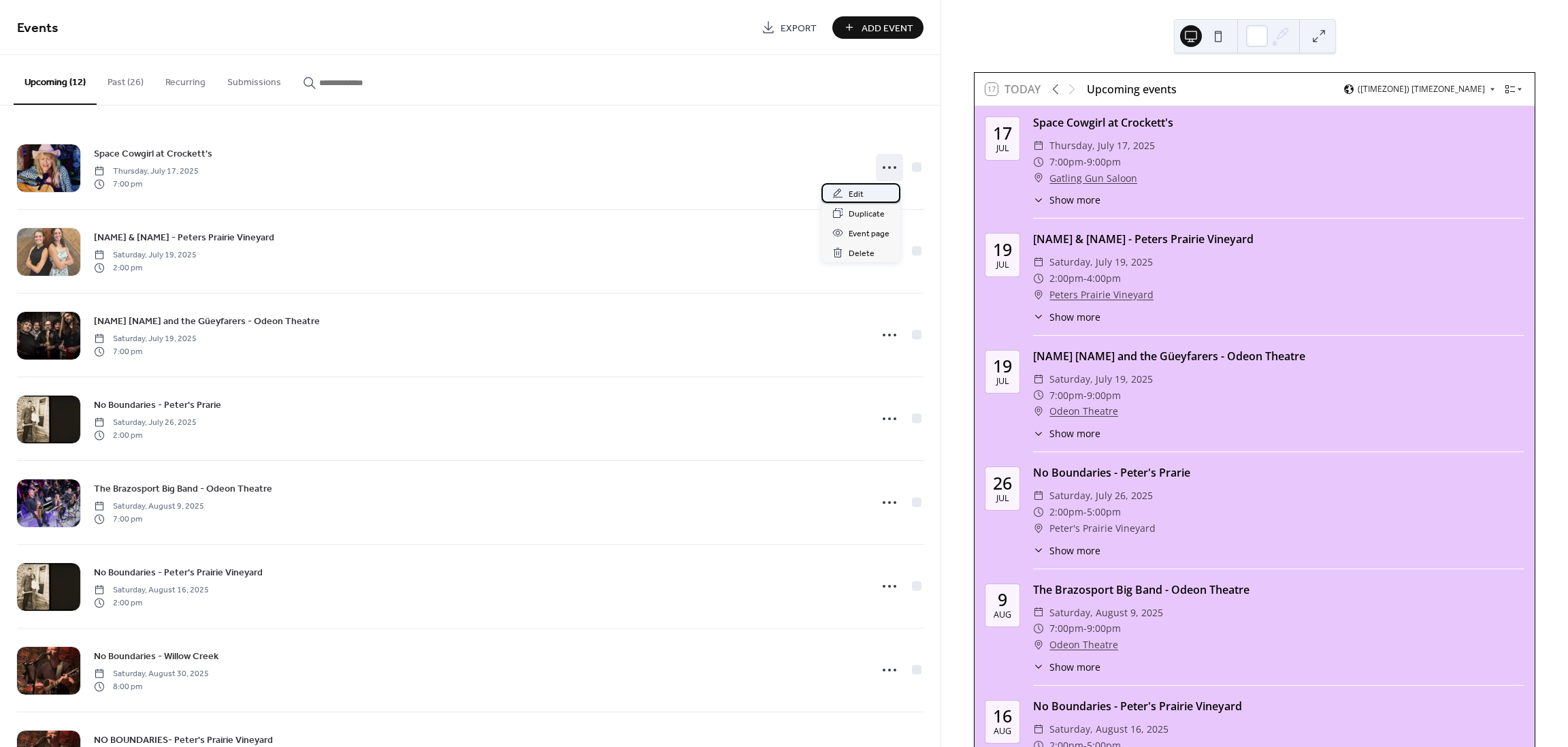click on "Edit" at bounding box center (861, 193) 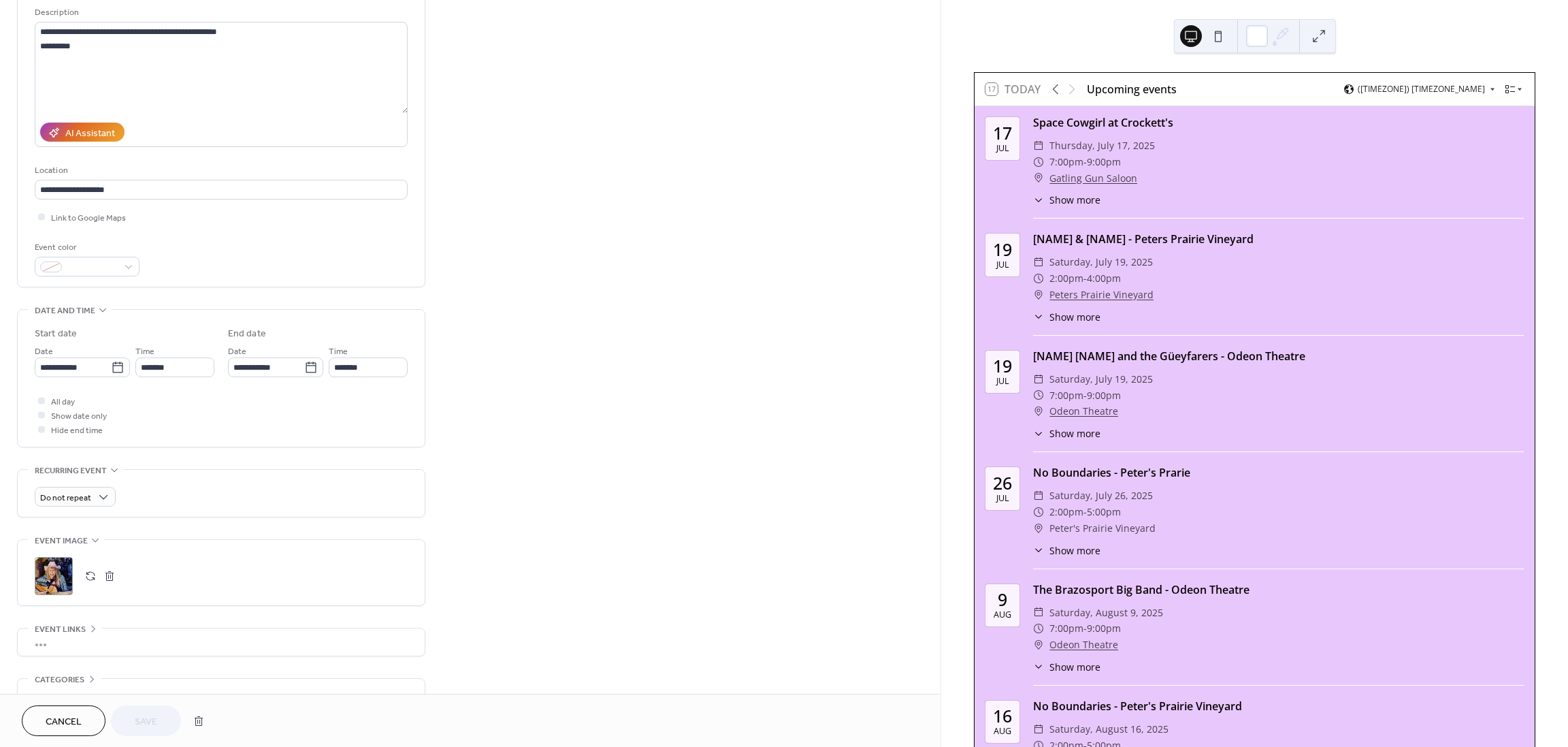 scroll, scrollTop: 136, scrollLeft: 0, axis: vertical 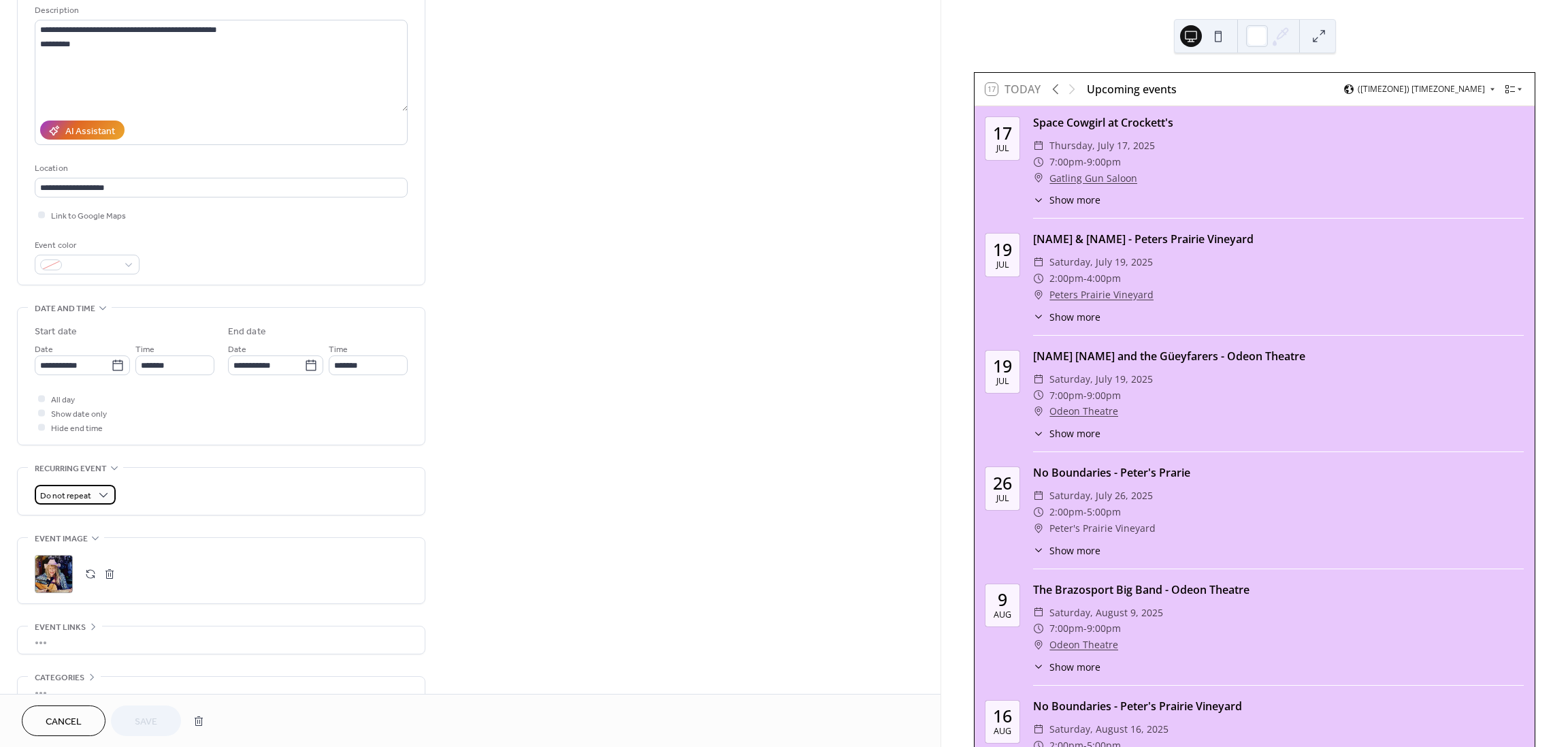 click on "Do not repeat" at bounding box center [75, 494] 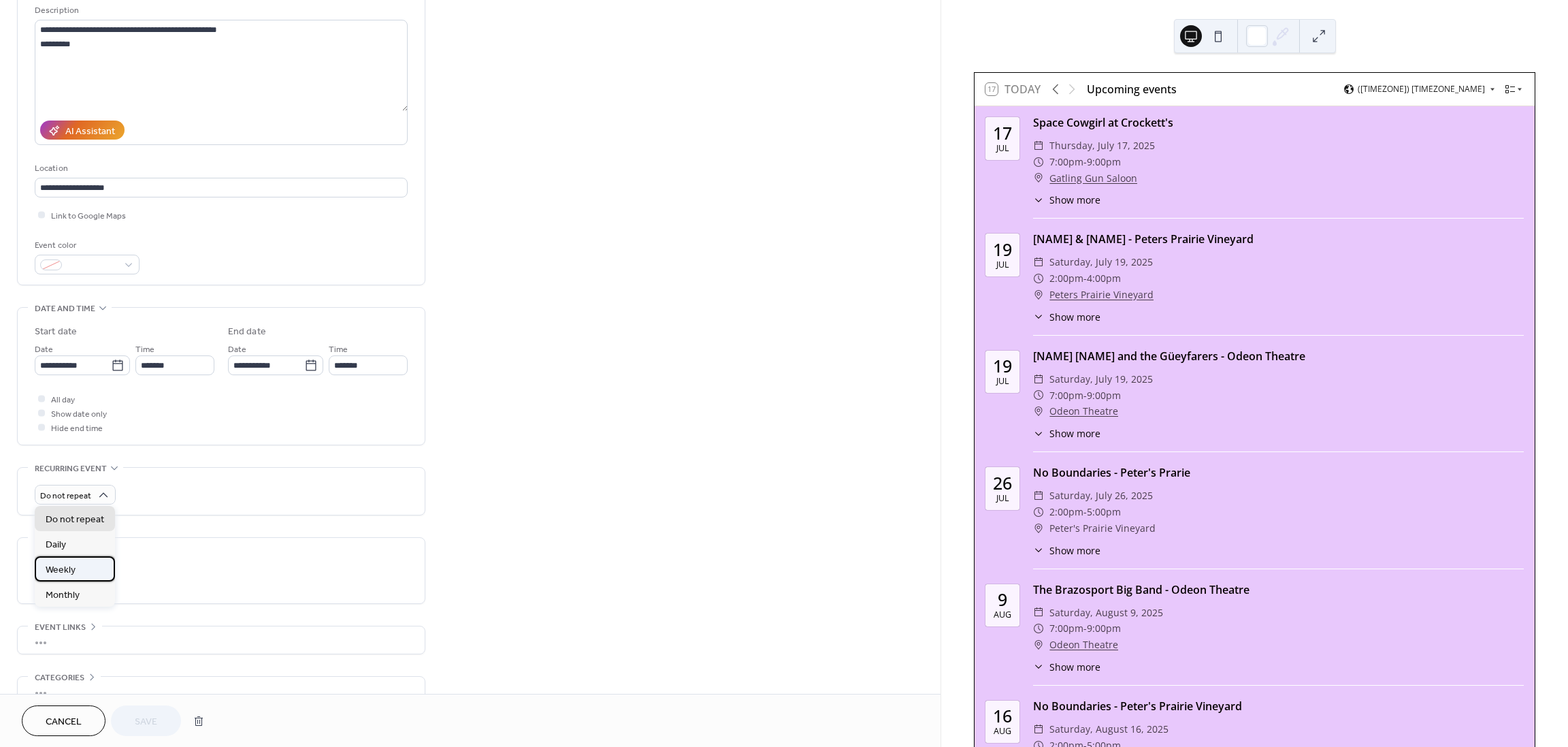 click on "Weekly" at bounding box center [61, 570] 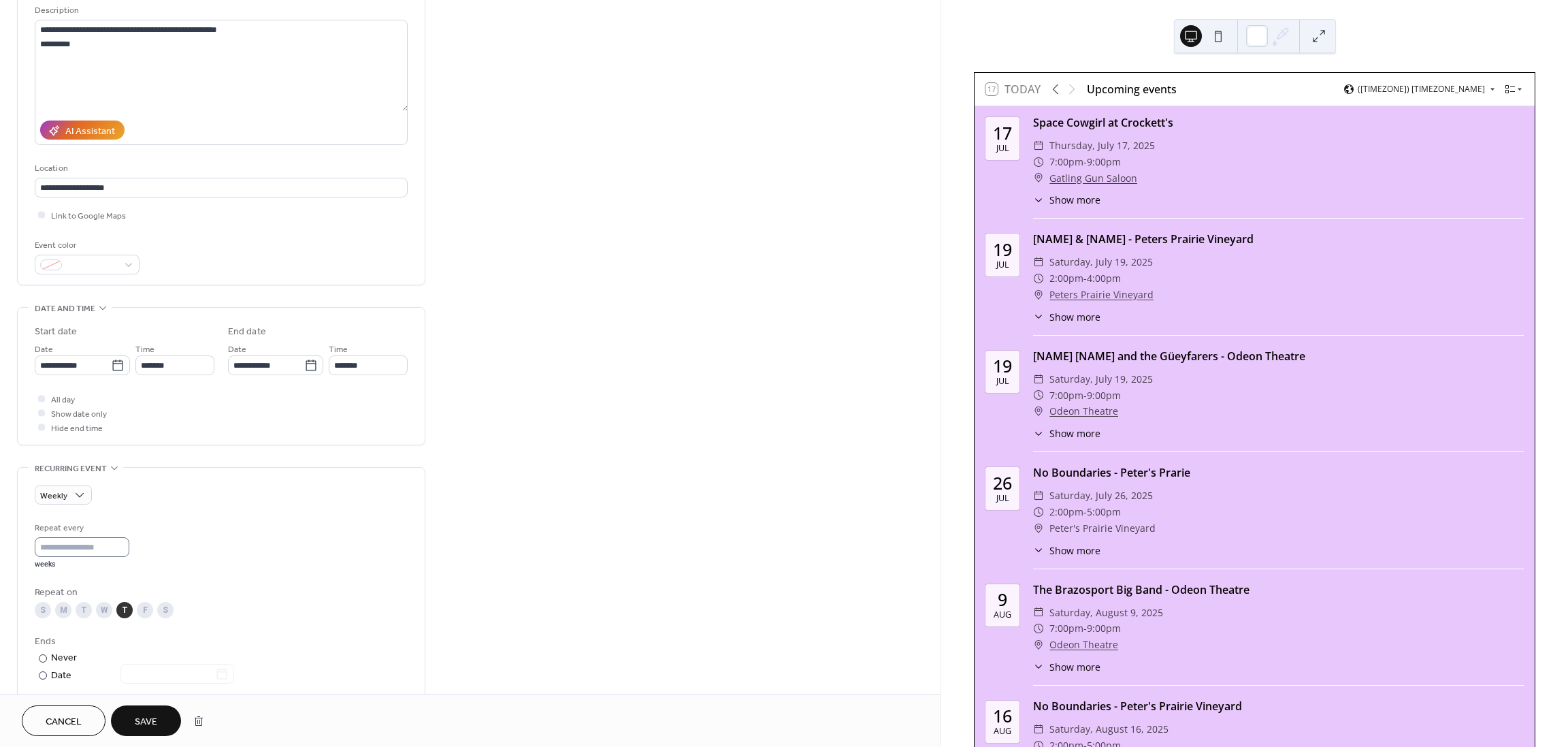 scroll, scrollTop: 0, scrollLeft: 0, axis: both 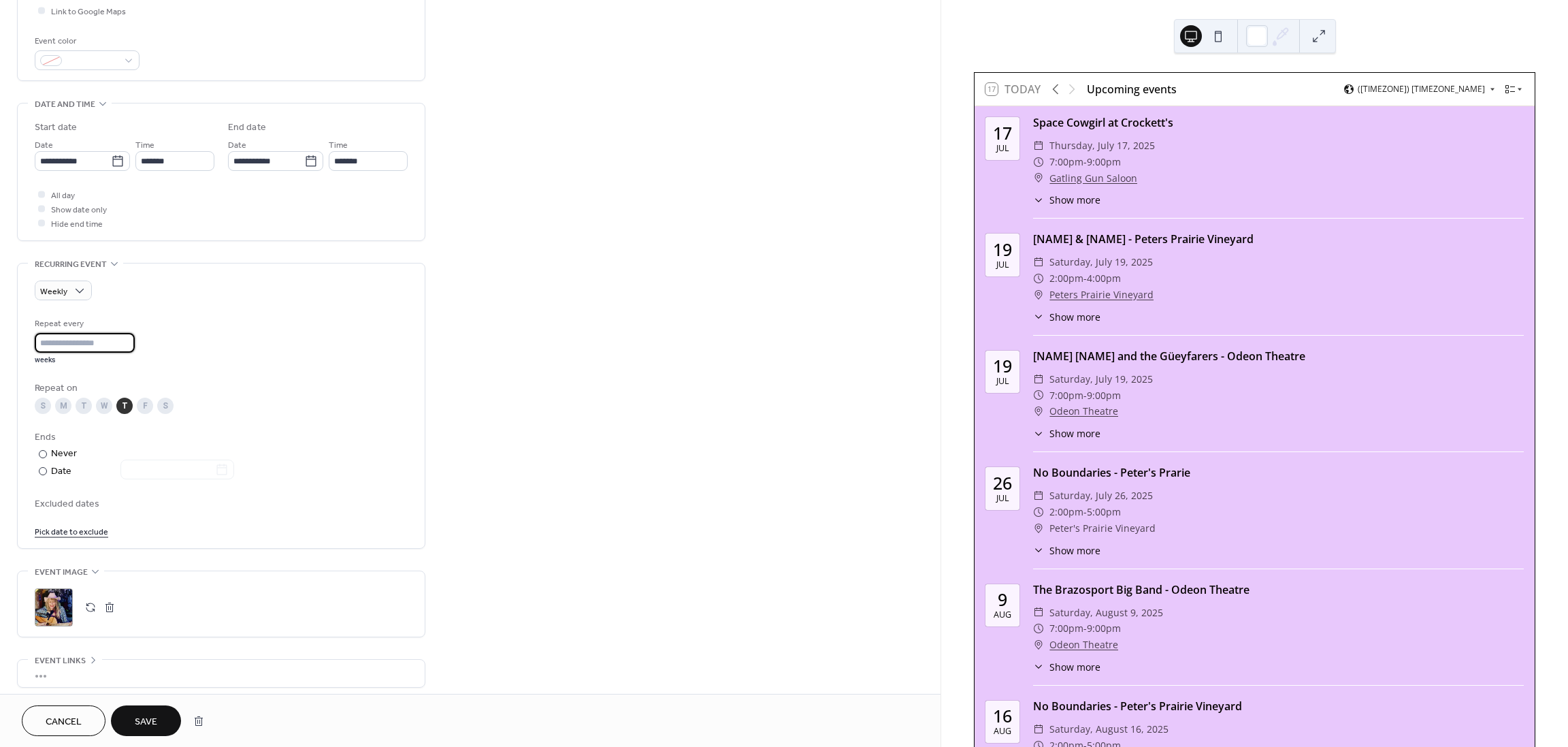 click on "*" at bounding box center (84, 343) 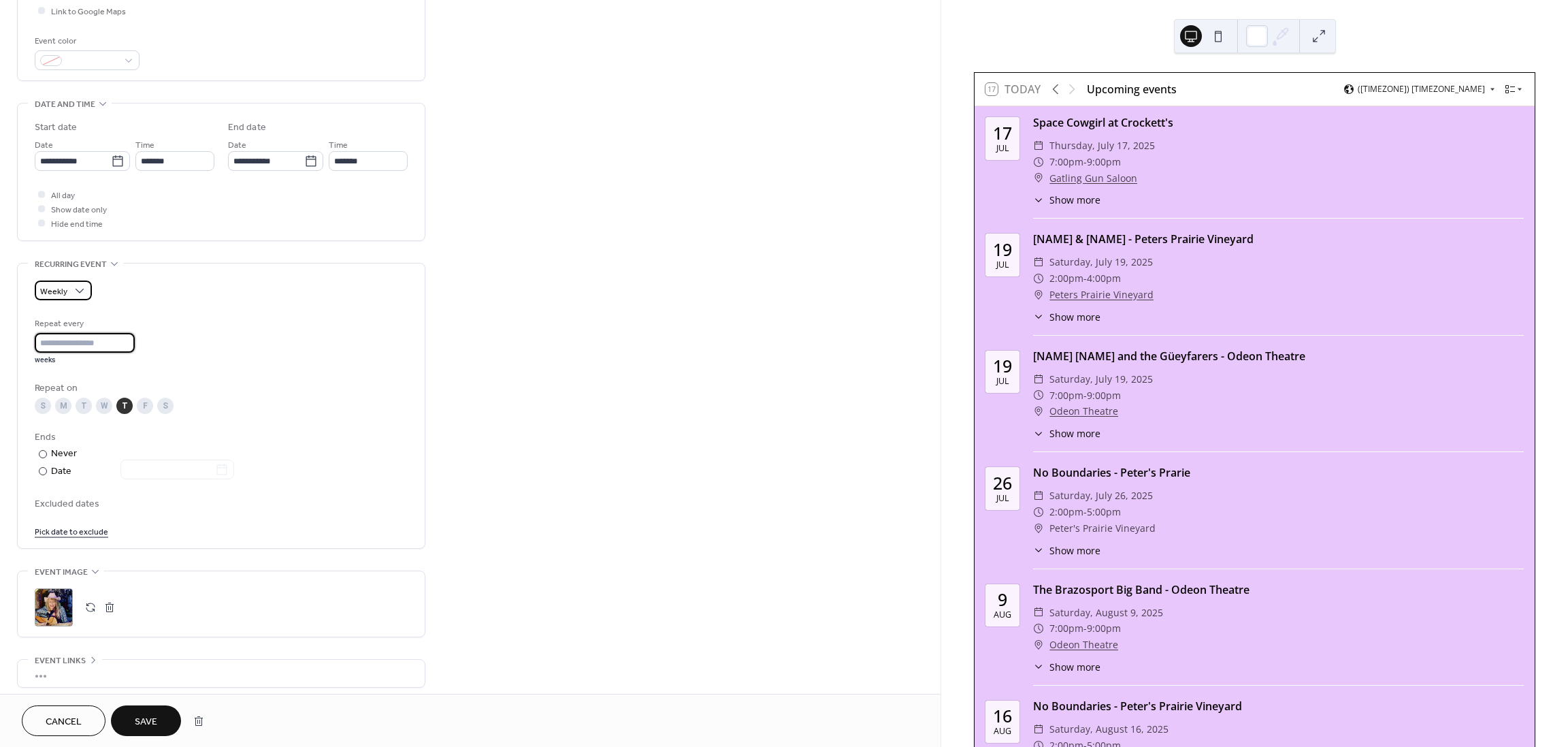 scroll, scrollTop: 0, scrollLeft: 0, axis: both 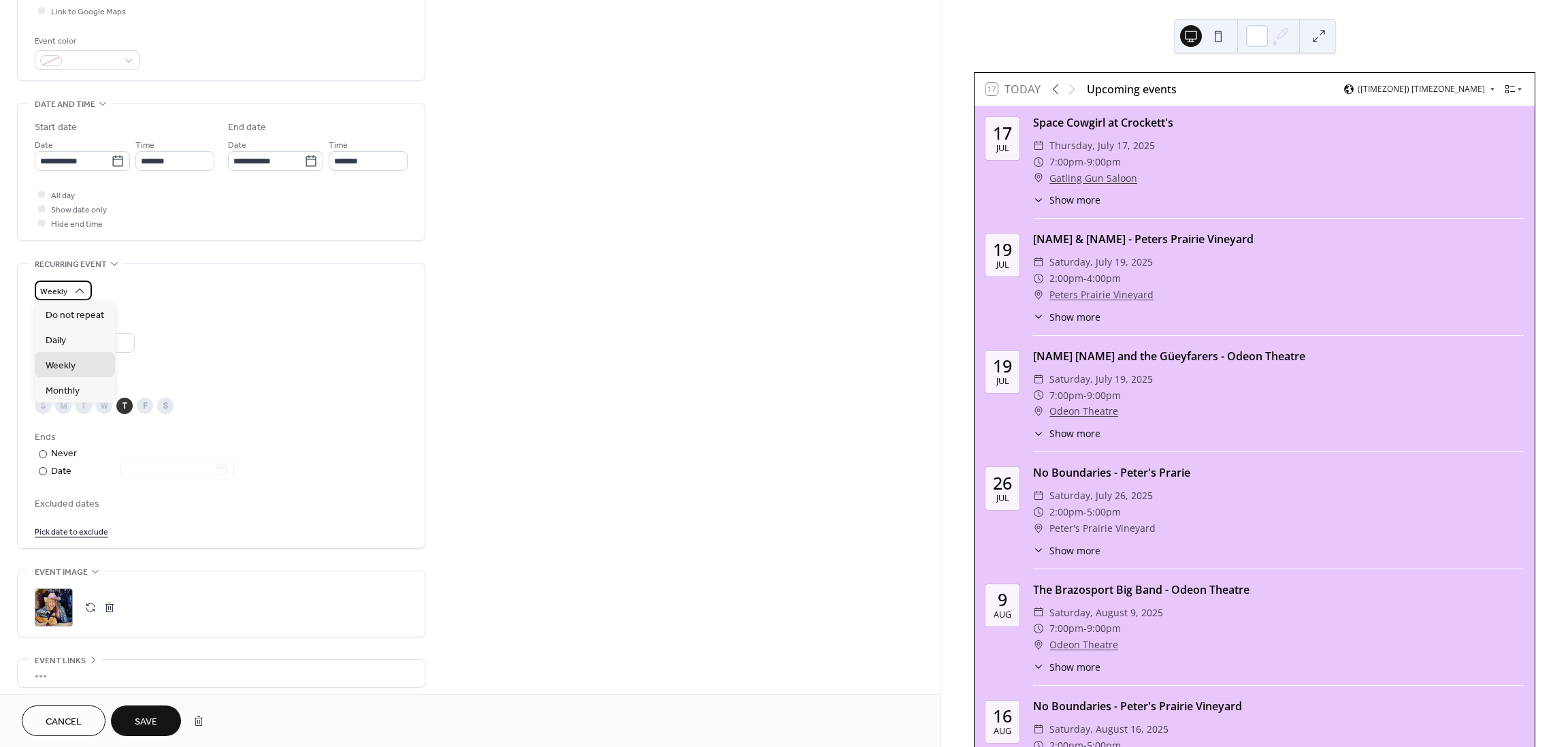 click 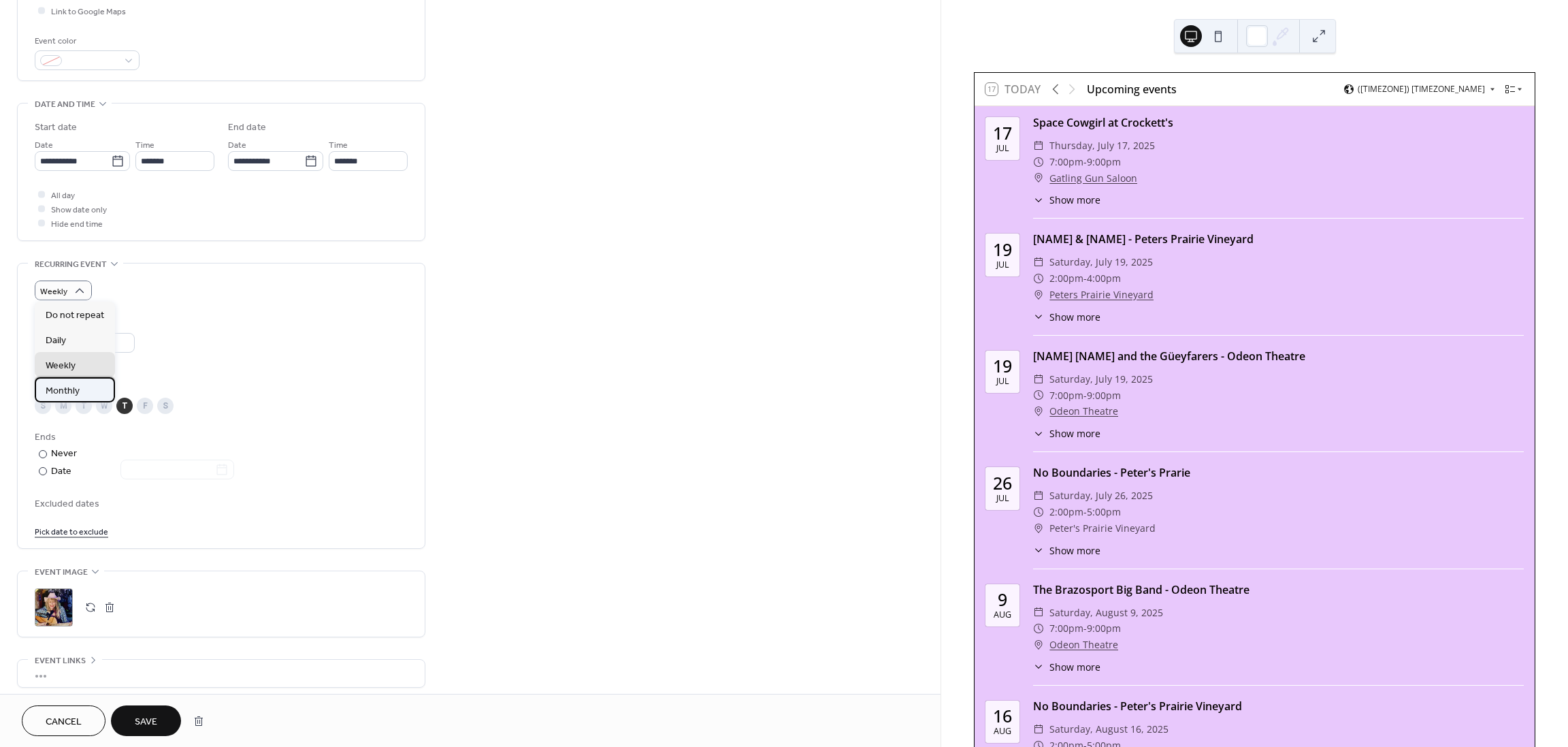 click on "Monthly" at bounding box center [63, 391] 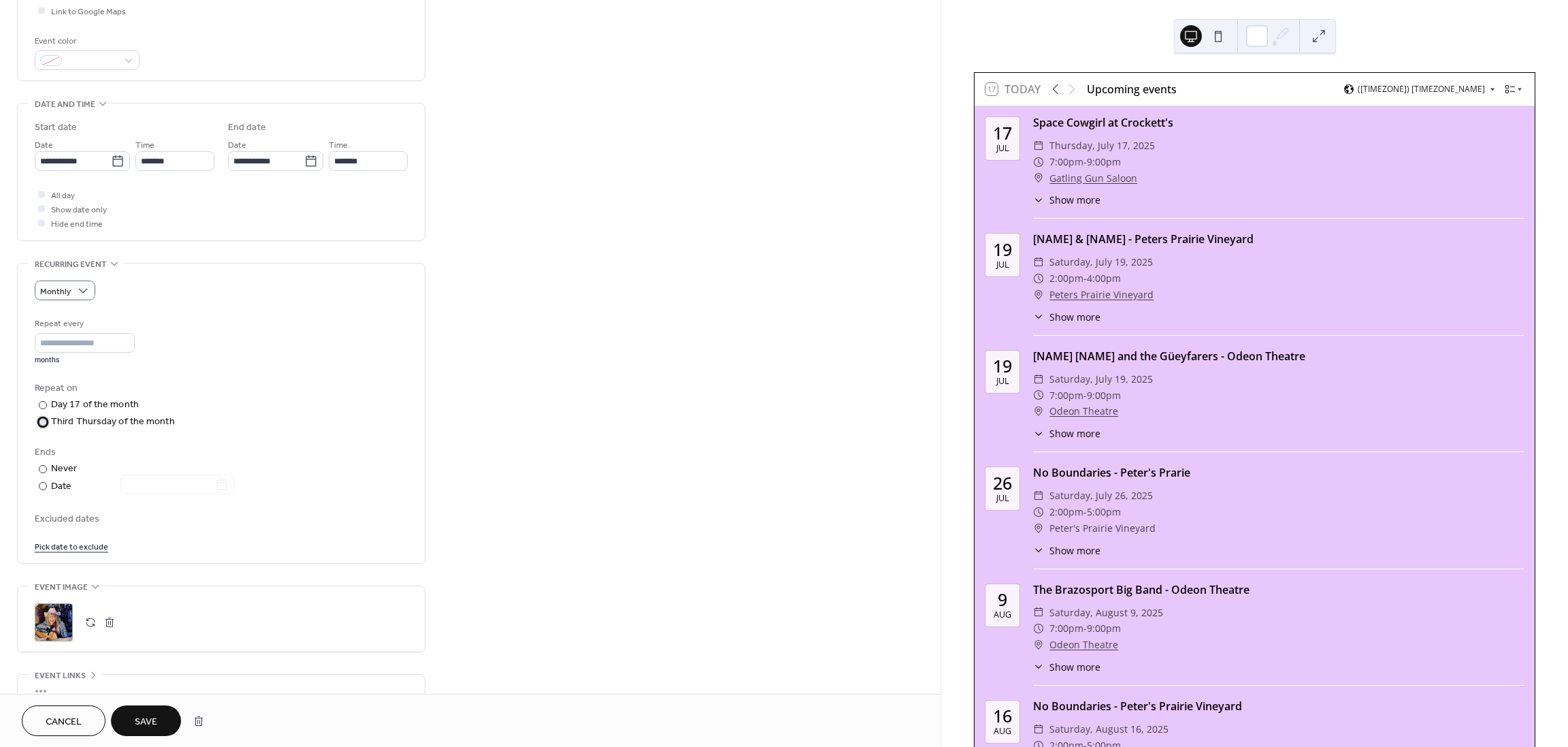 drag, startPoint x: 75, startPoint y: 422, endPoint x: 91, endPoint y: 426, distance: 16.492423 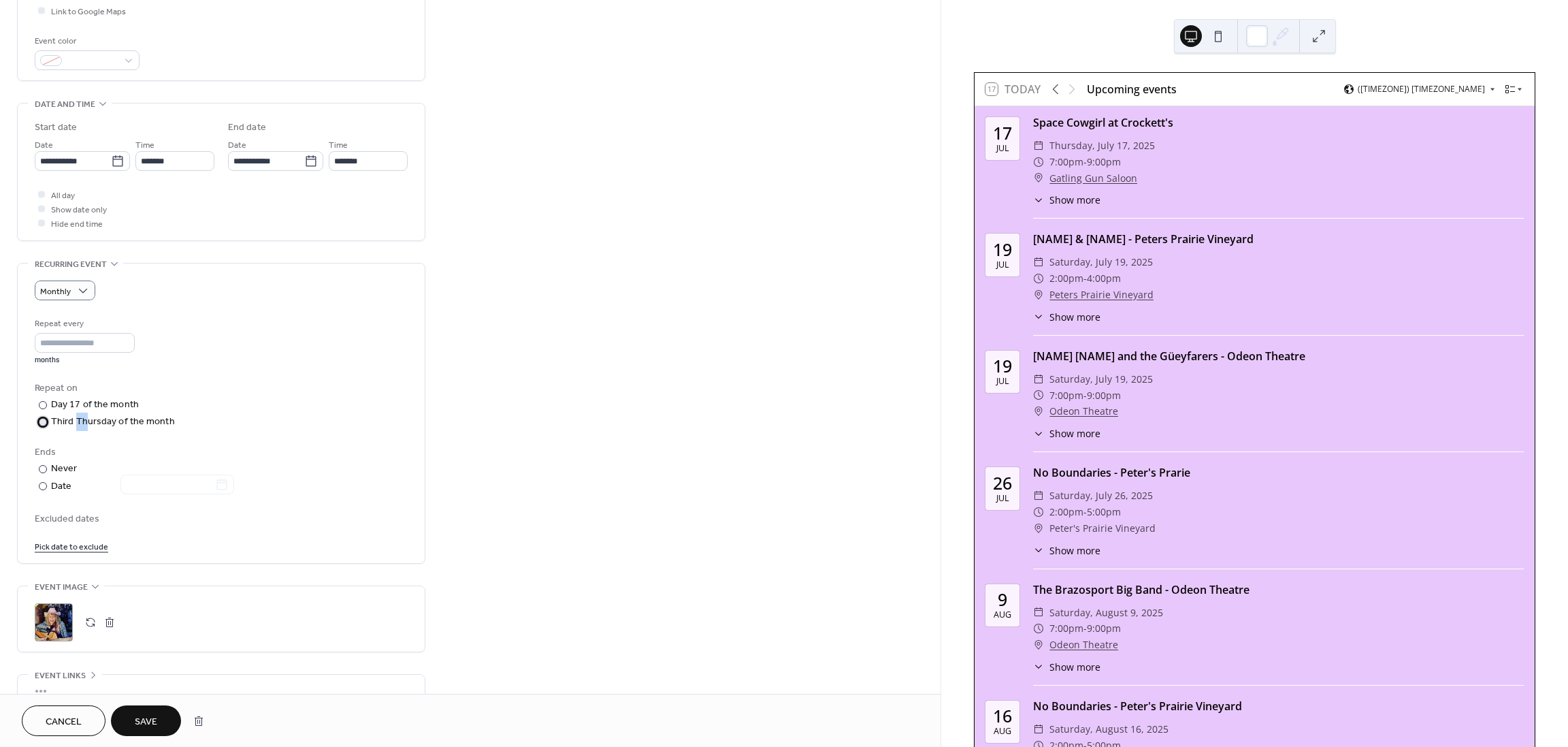 click at bounding box center (43, 422) 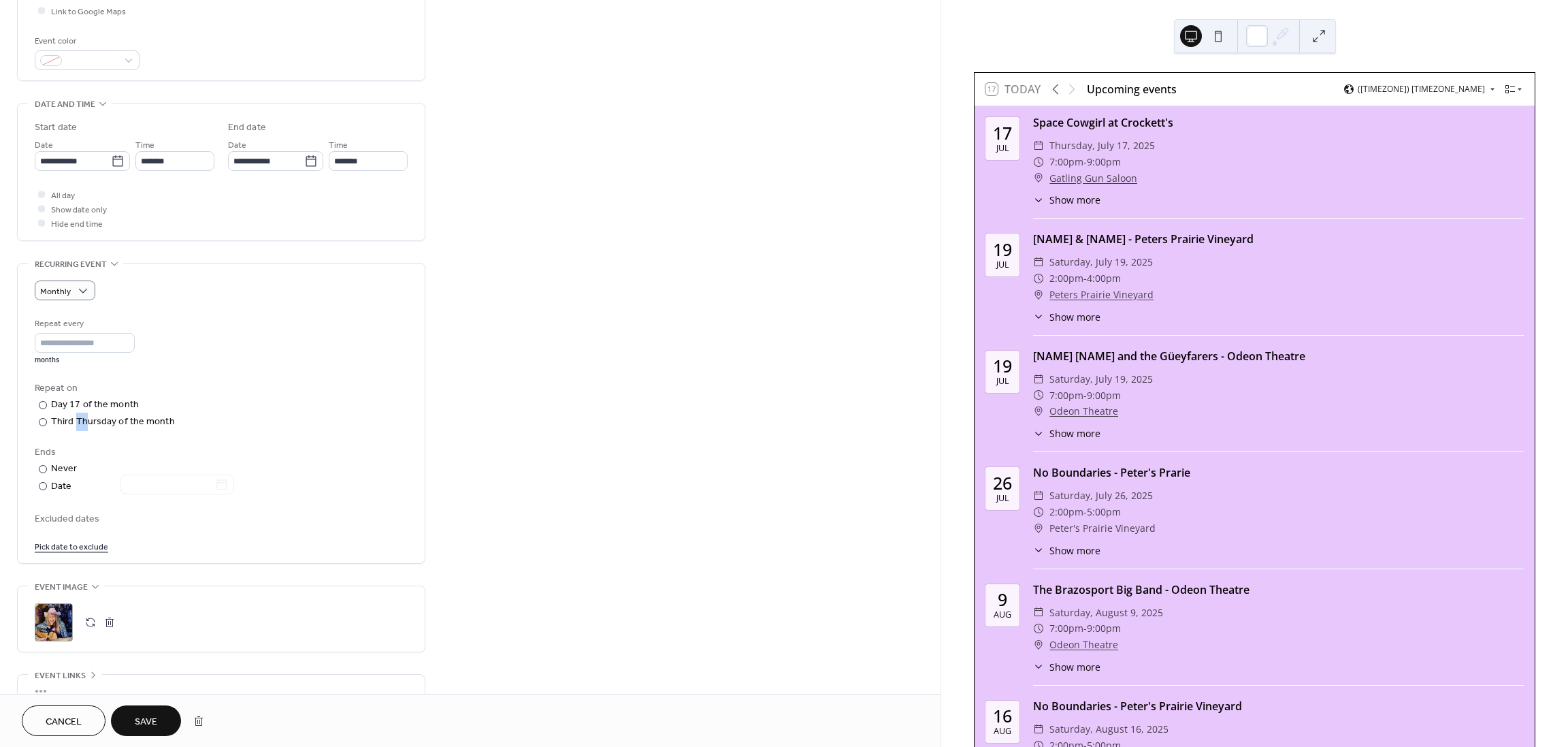 click on "Save" at bounding box center (146, 722) 